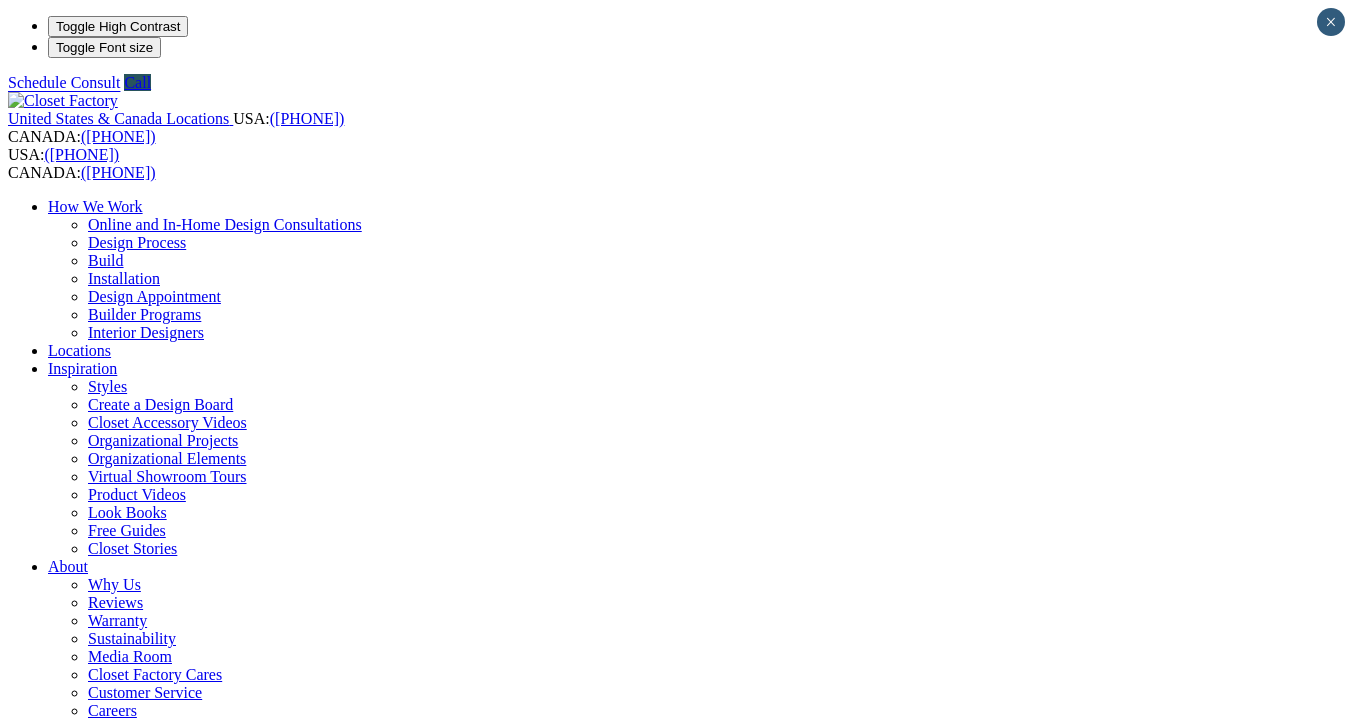 scroll, scrollTop: 0, scrollLeft: 0, axis: both 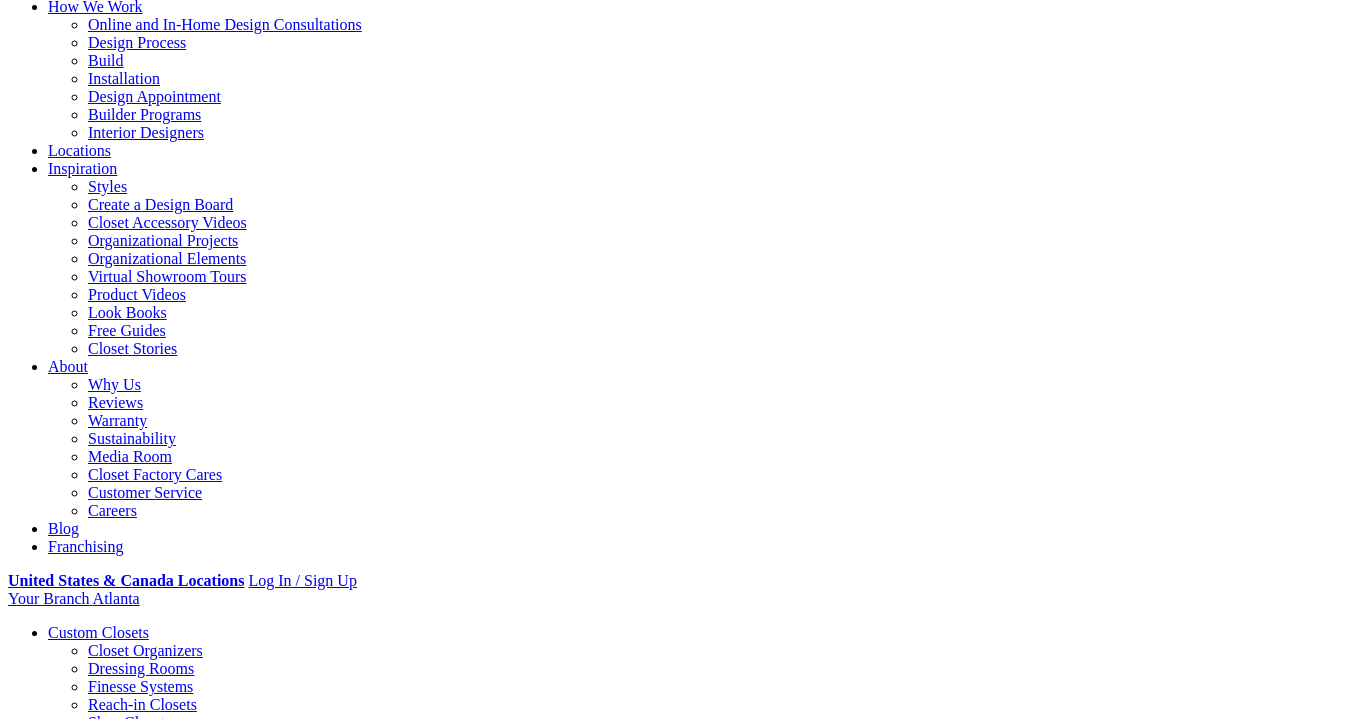 click on "Gallery" at bounding box center [111, 1840] 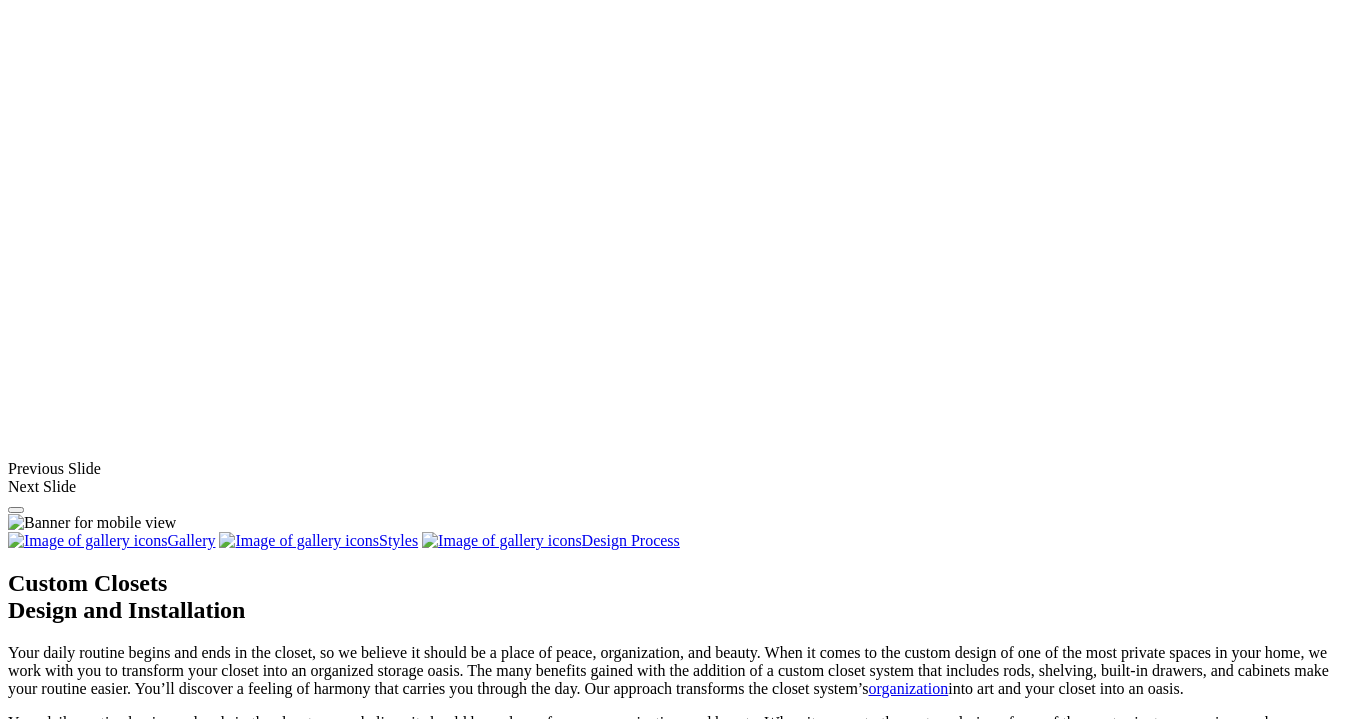 scroll, scrollTop: 1600, scrollLeft: 0, axis: vertical 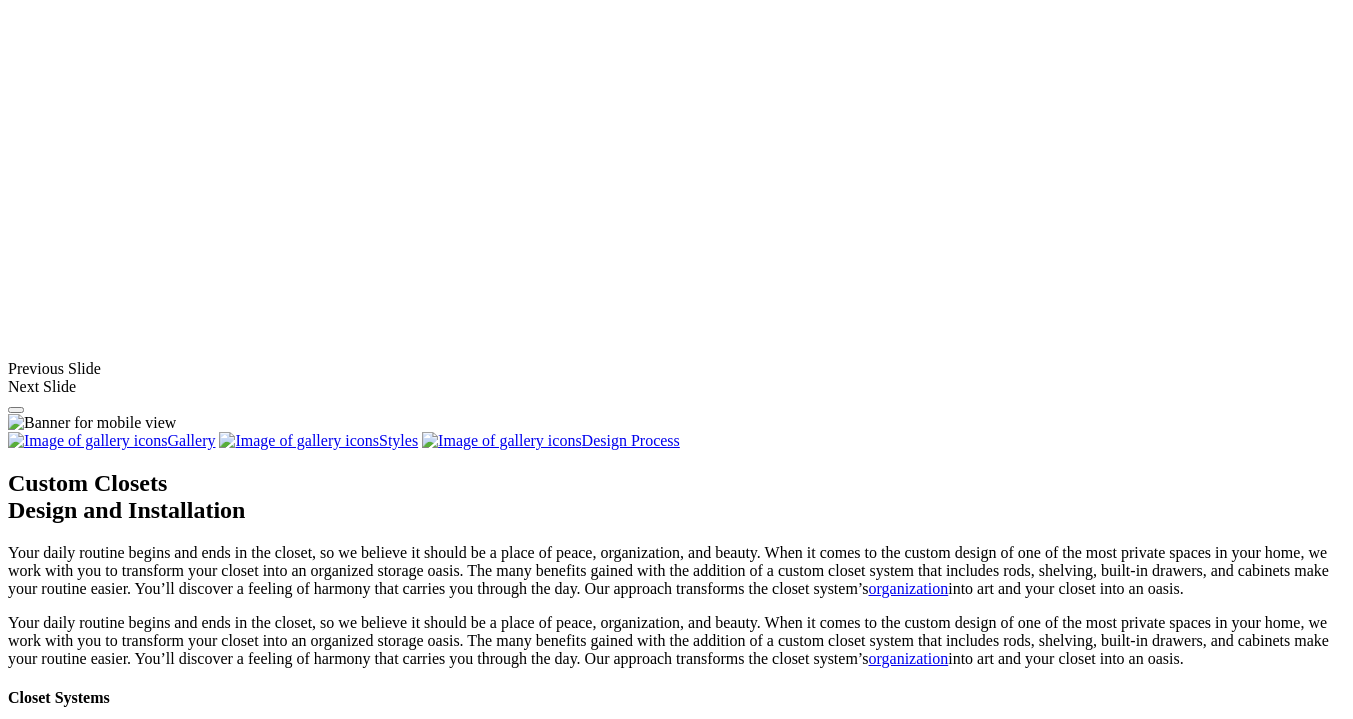 click at bounding box center [120, 1889] 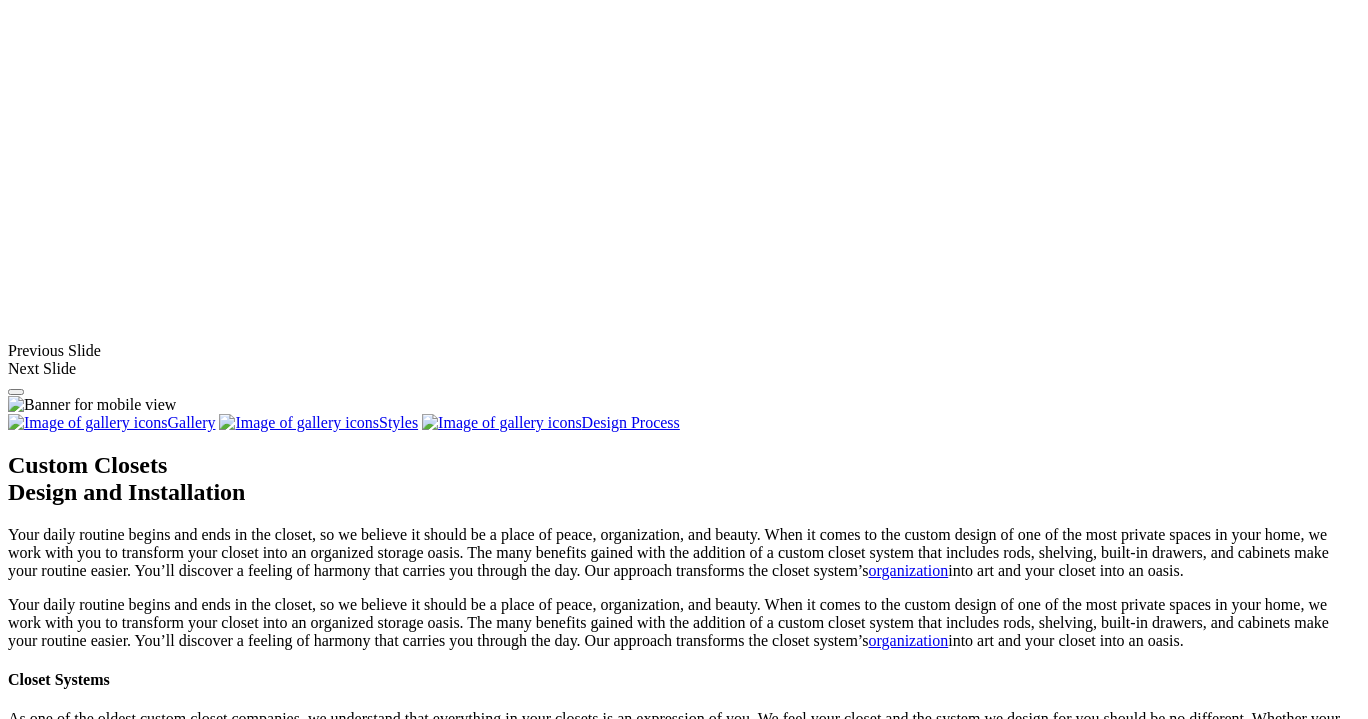 click at bounding box center [8, 48990] 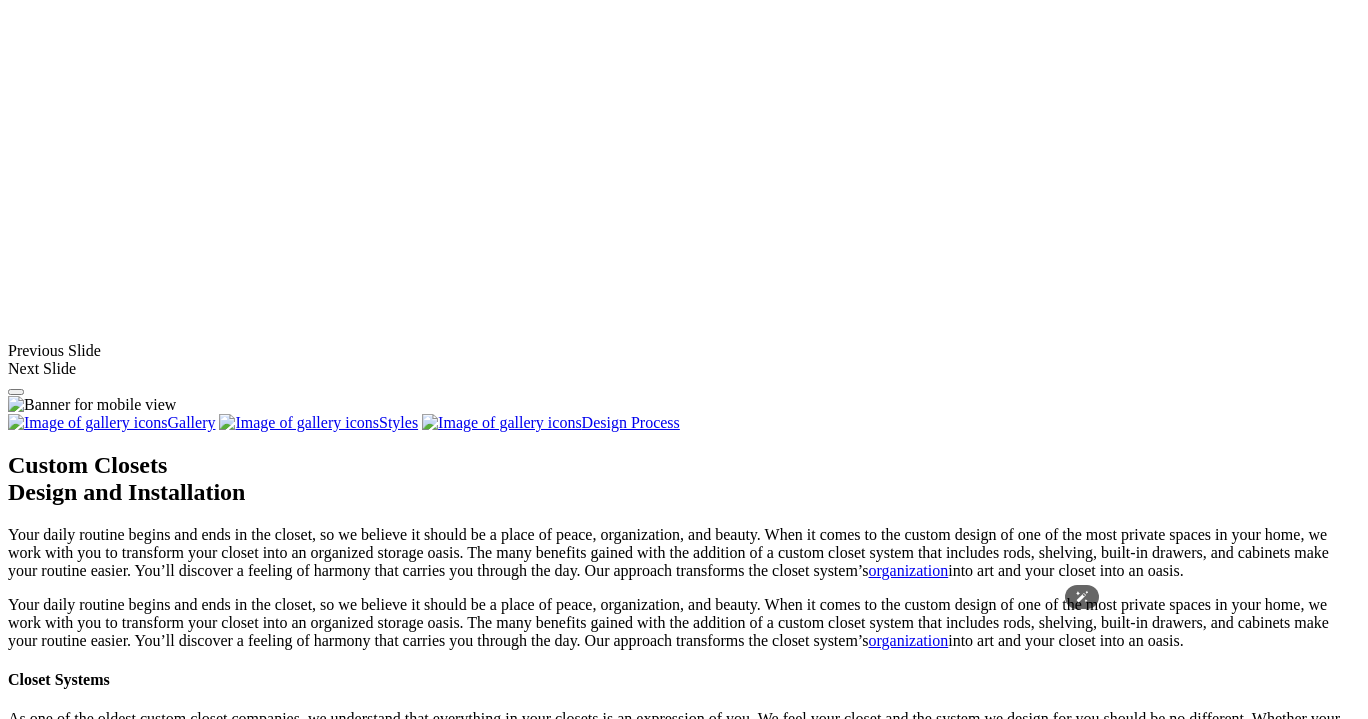 click at bounding box center [110, 48981] 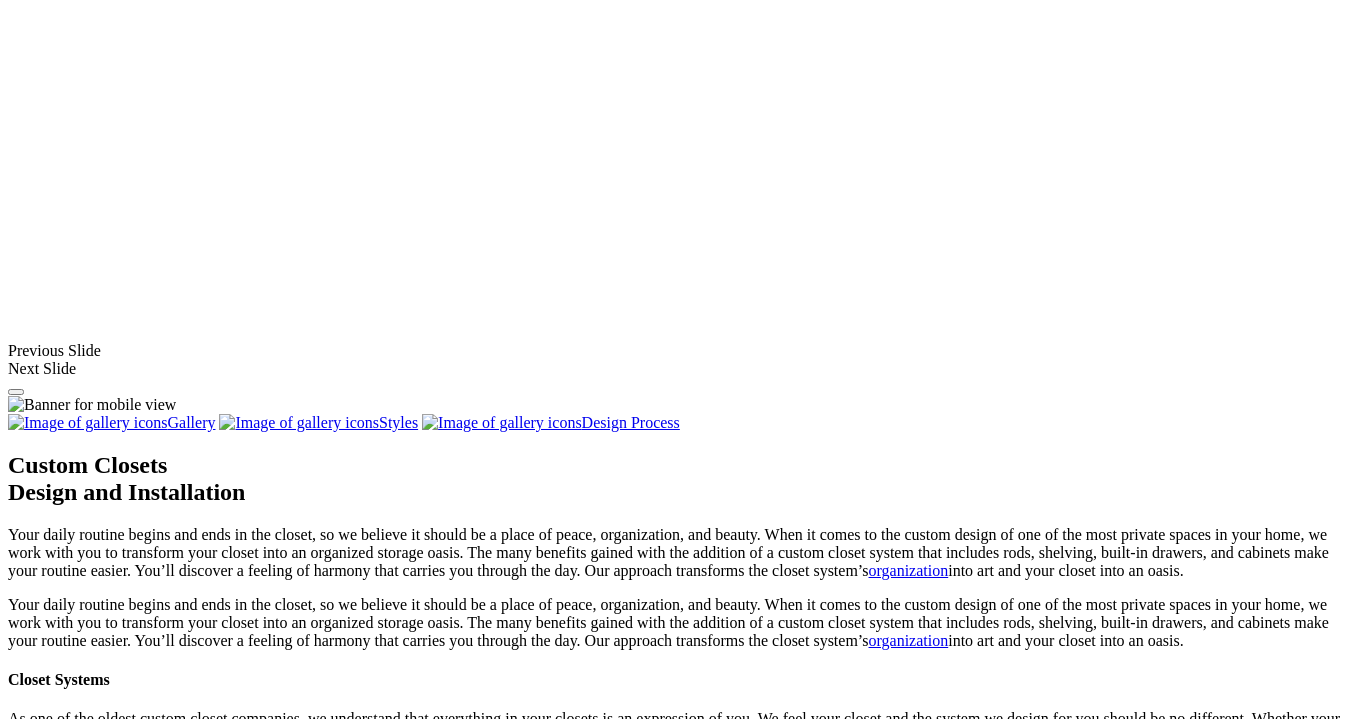 click at bounding box center (8, 48990) 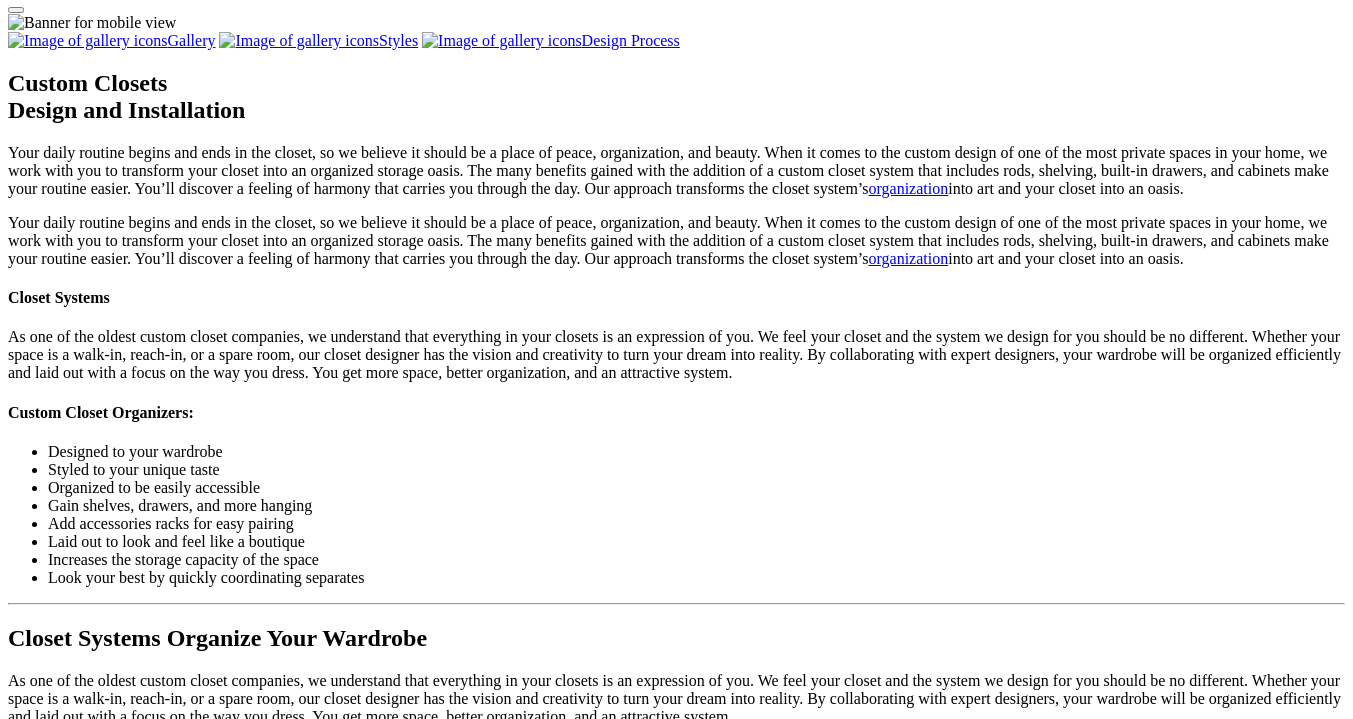 scroll, scrollTop: 1800, scrollLeft: 0, axis: vertical 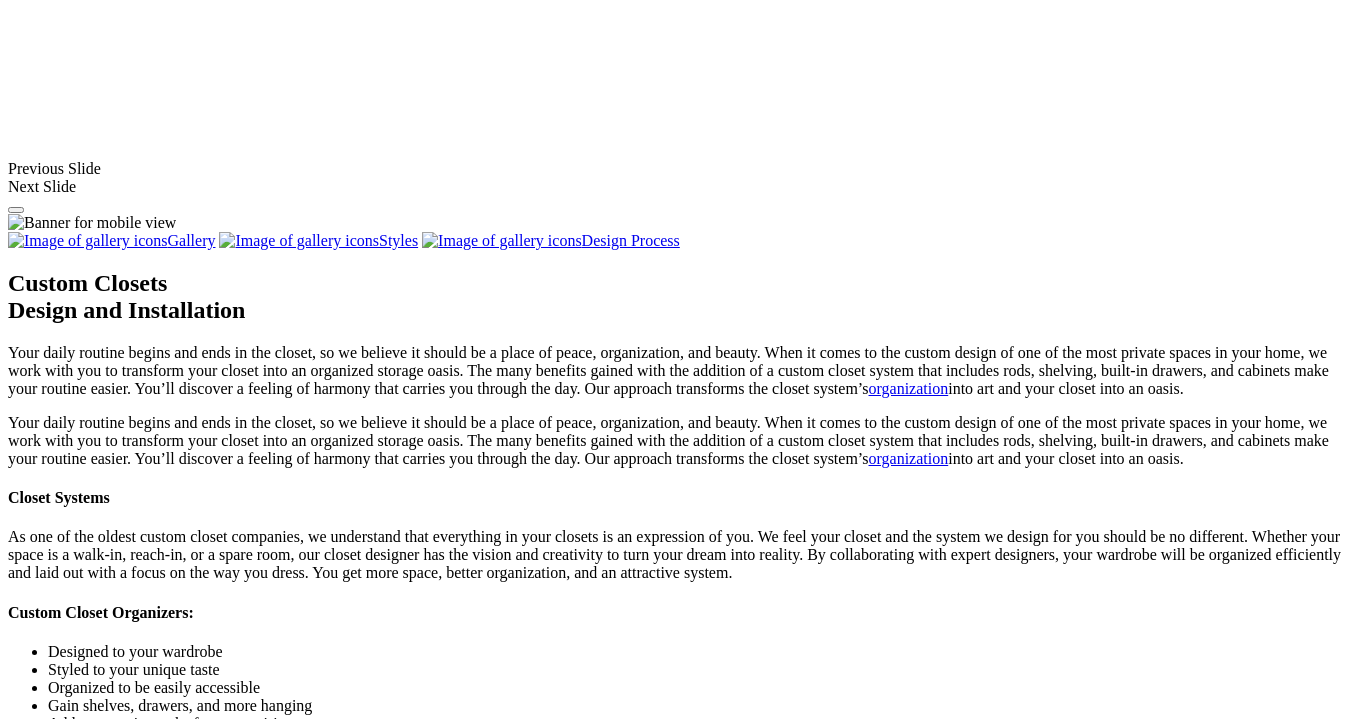 click at bounding box center [1002, 1863] 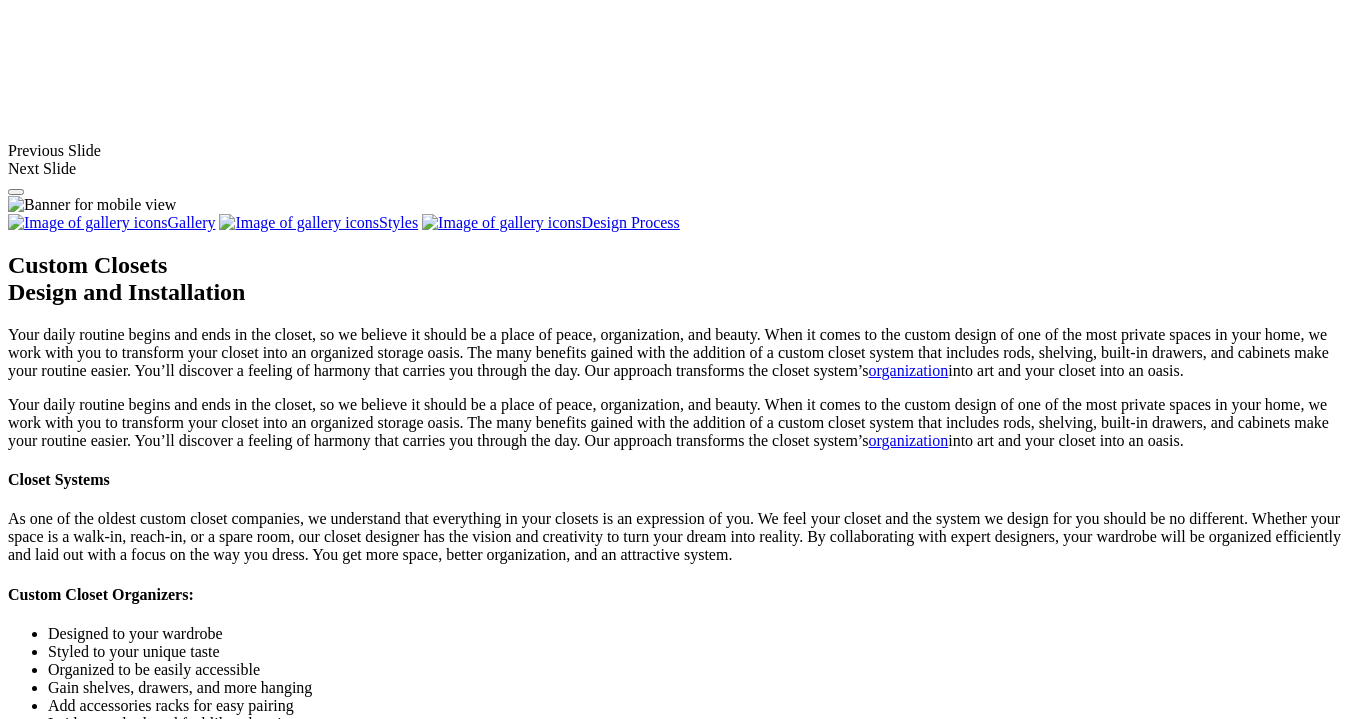 click at bounding box center (8, 48790) 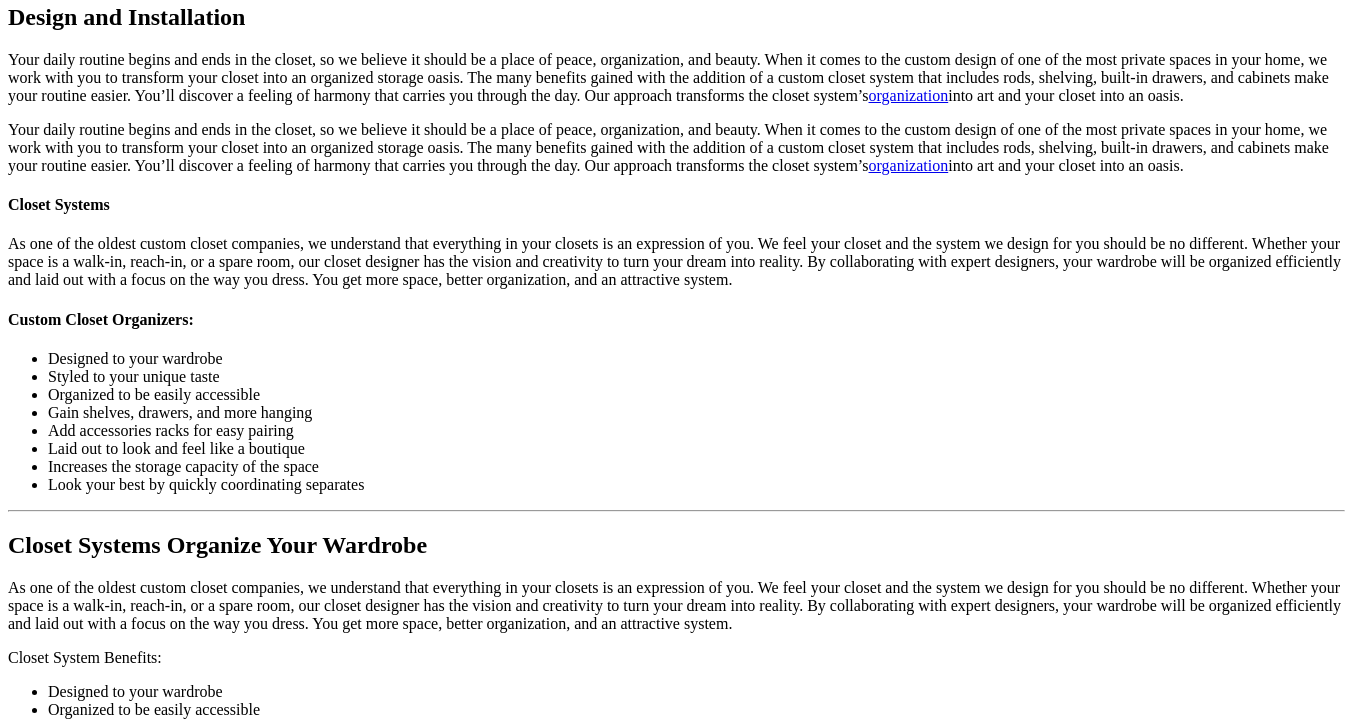 scroll, scrollTop: 2100, scrollLeft: 0, axis: vertical 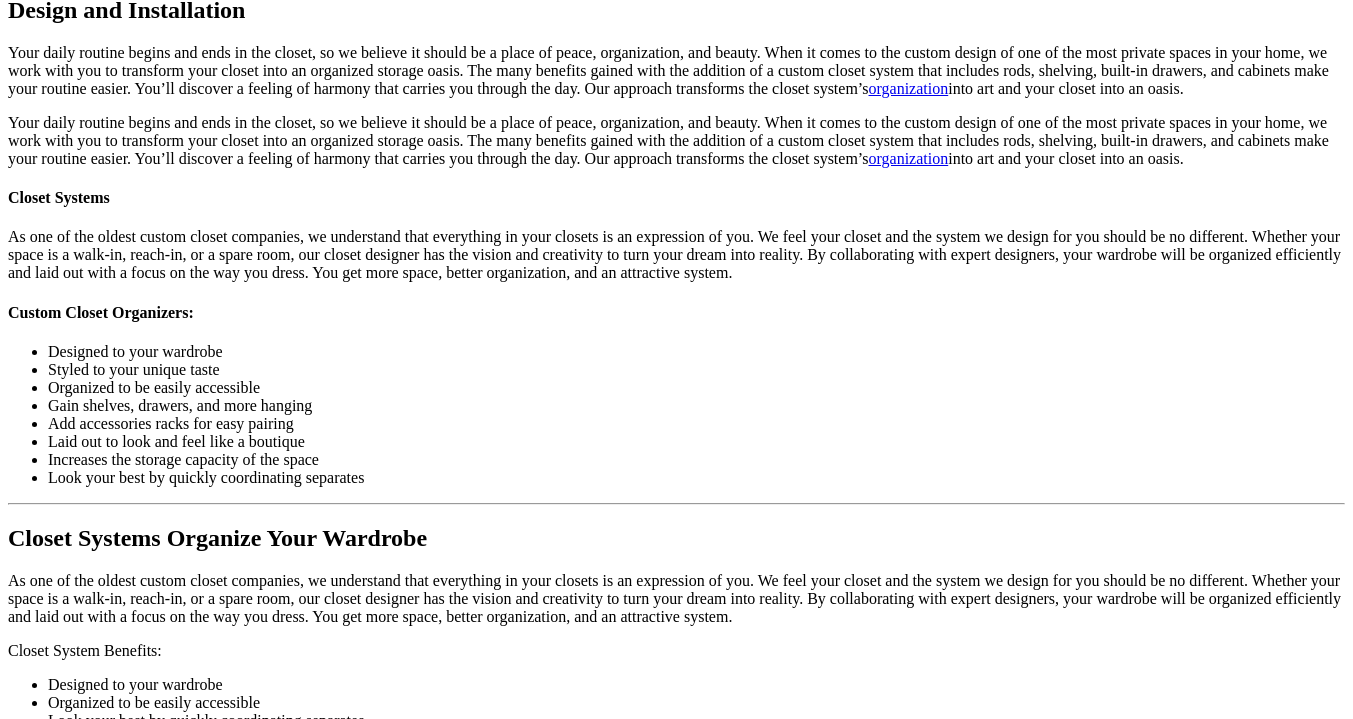 click on "Load More" at bounding box center (44, 2063) 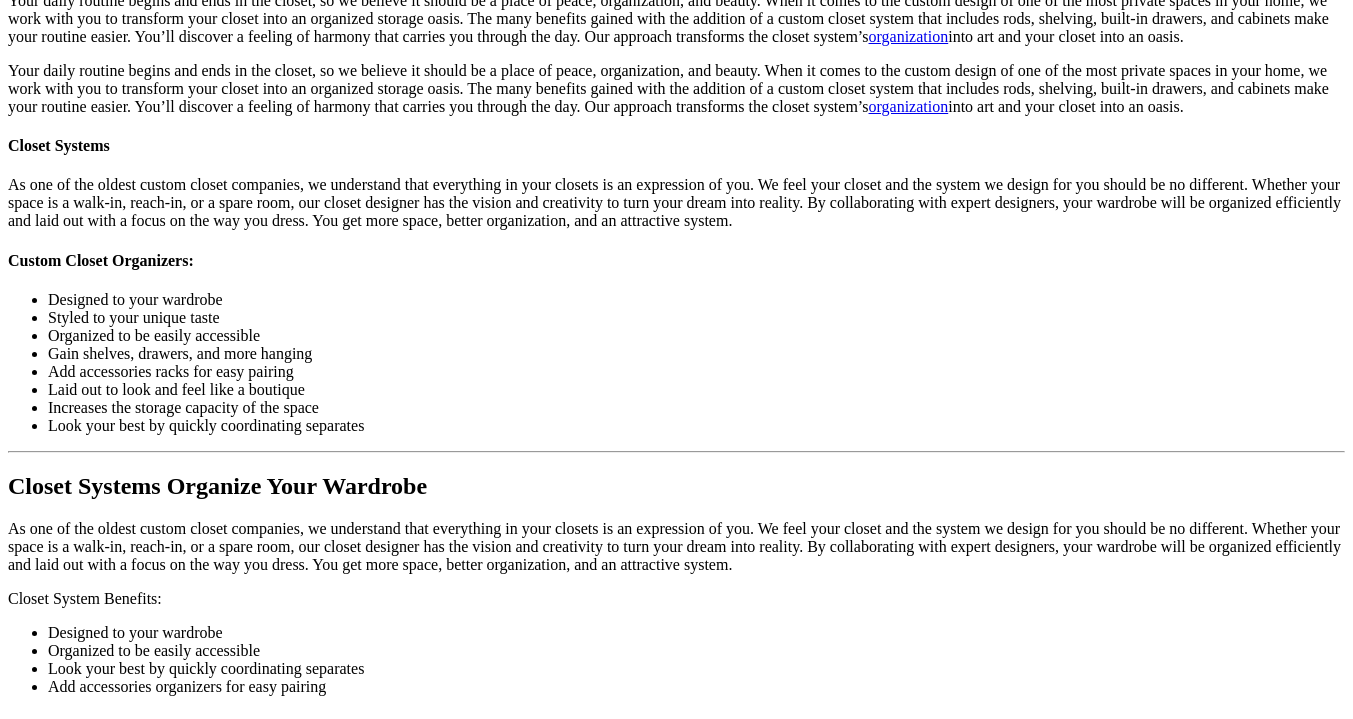 scroll, scrollTop: 2400, scrollLeft: 0, axis: vertical 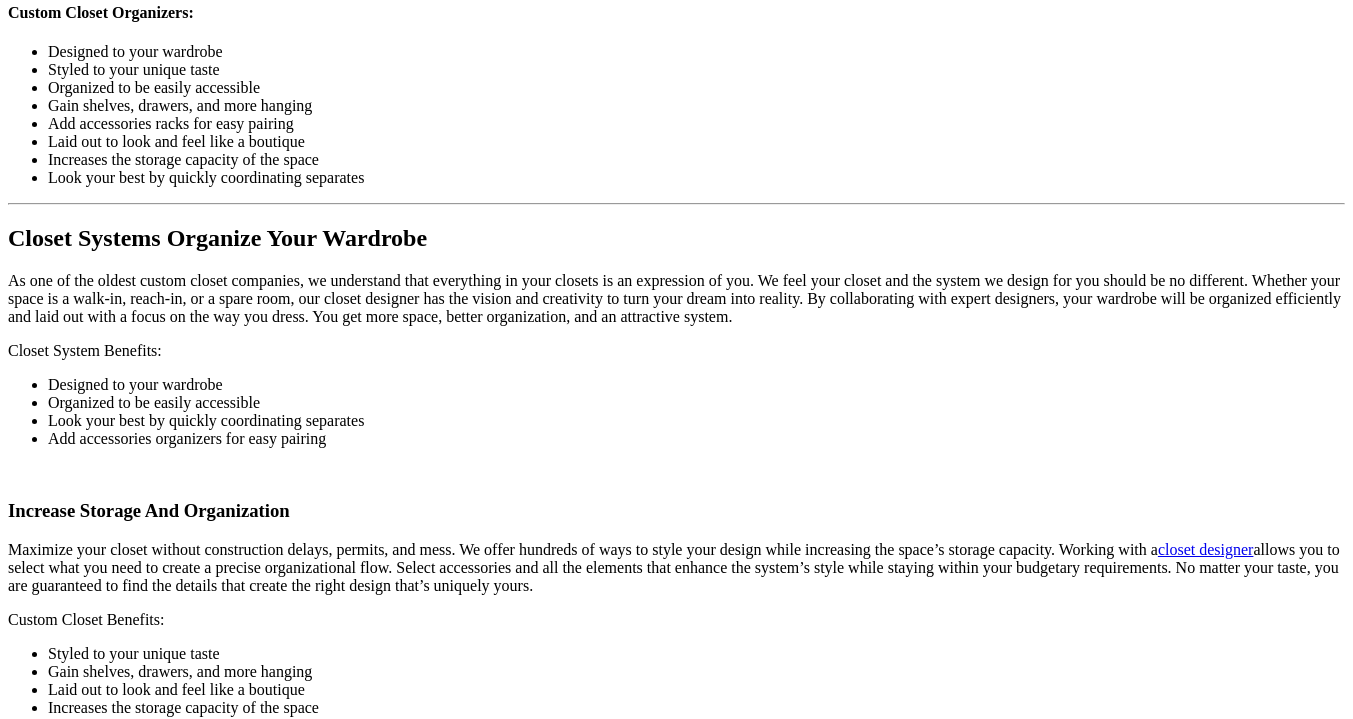click at bounding box center [867, 1785] 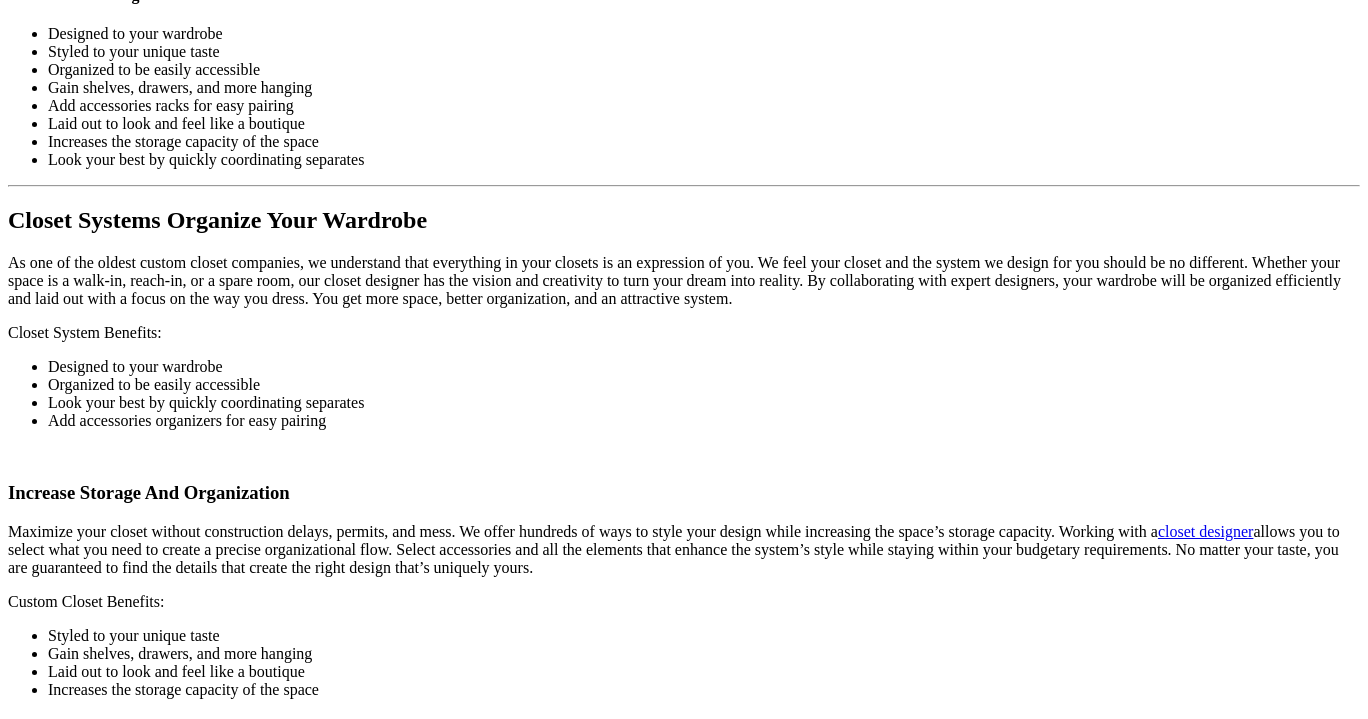 click at bounding box center [8, 48538] 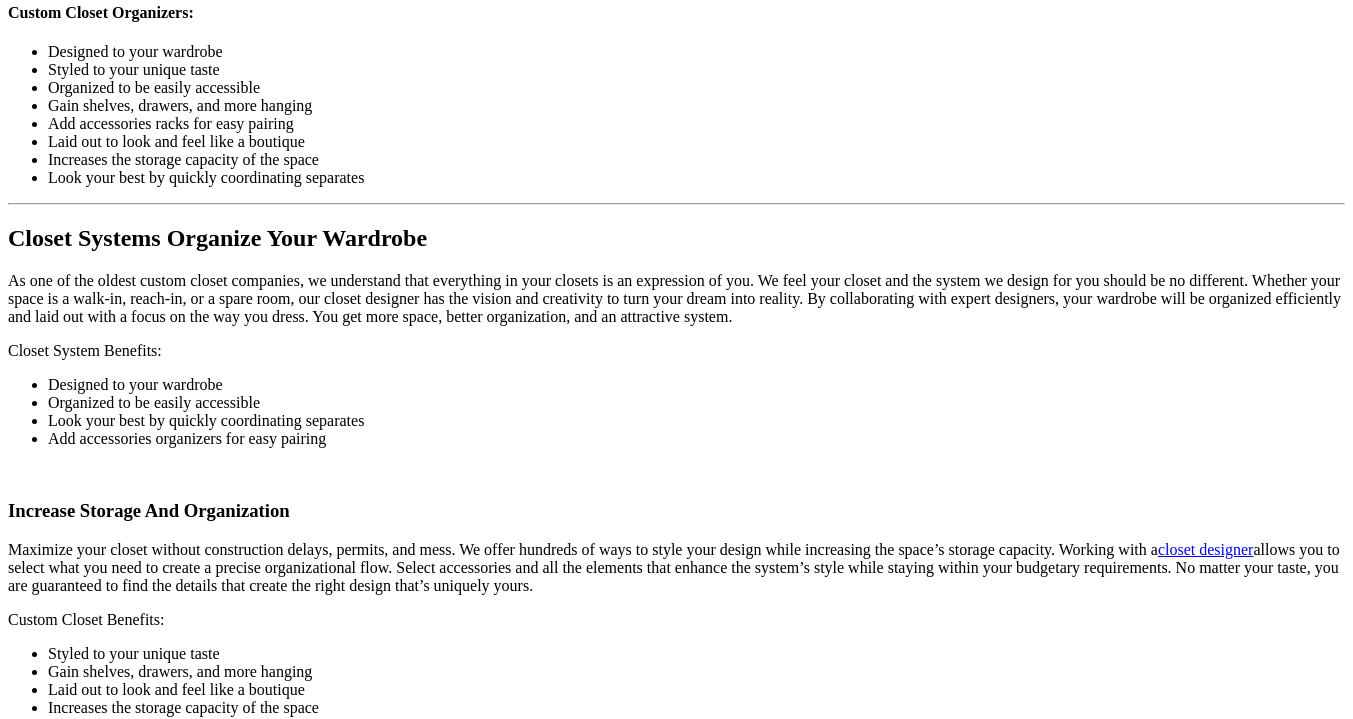 click at bounding box center [929, 1959] 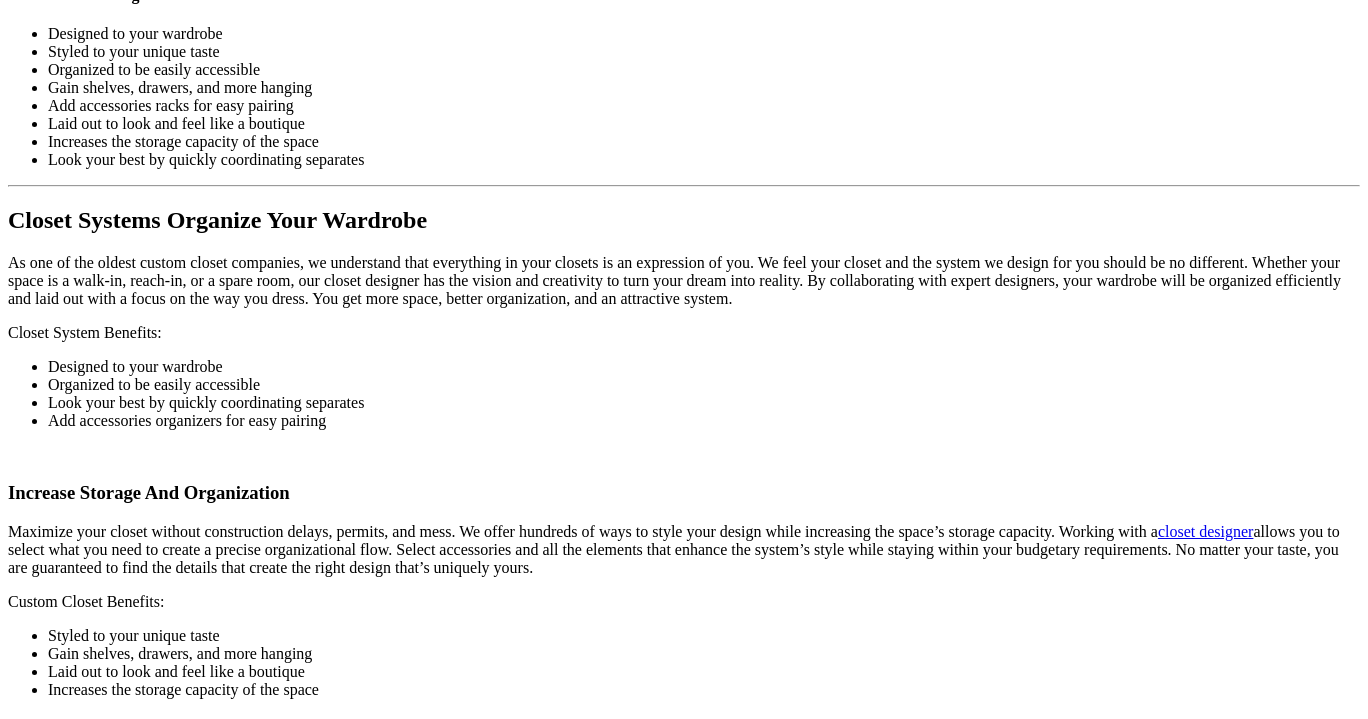 click at bounding box center (8, 48538) 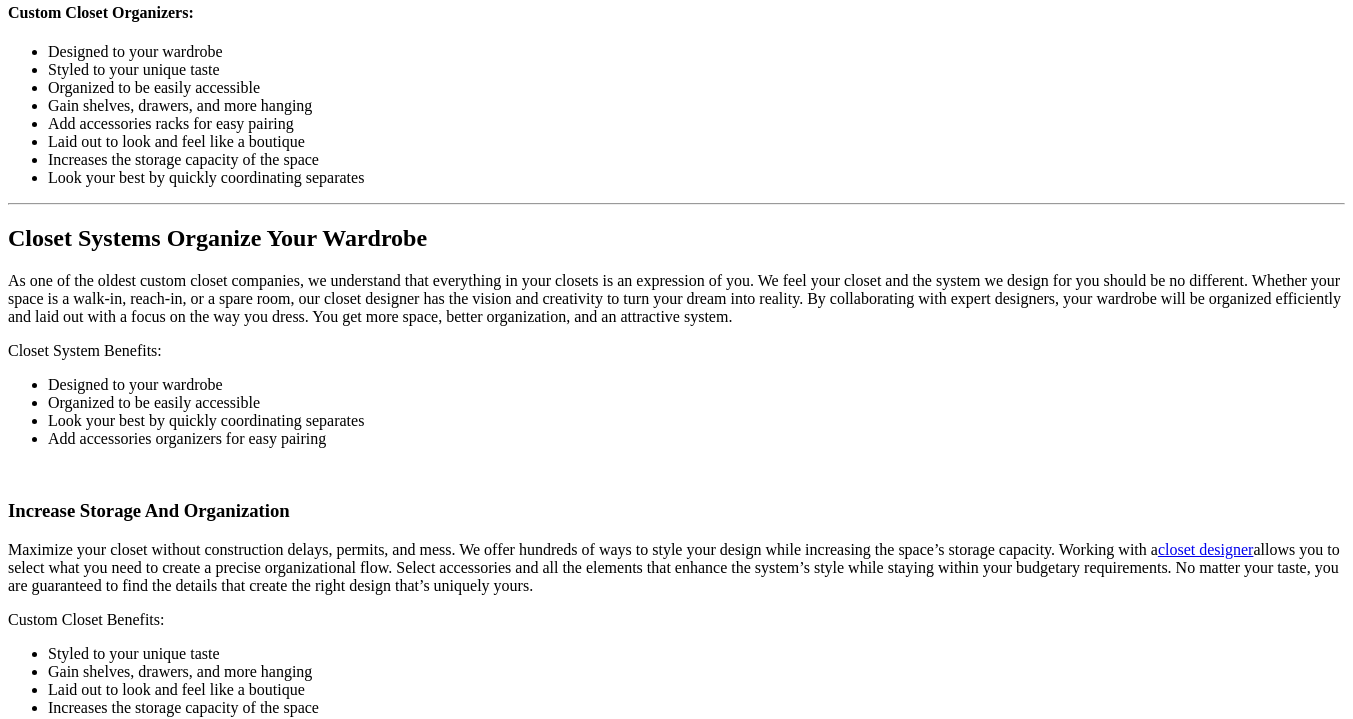 click on "Load More" at bounding box center (44, 2111) 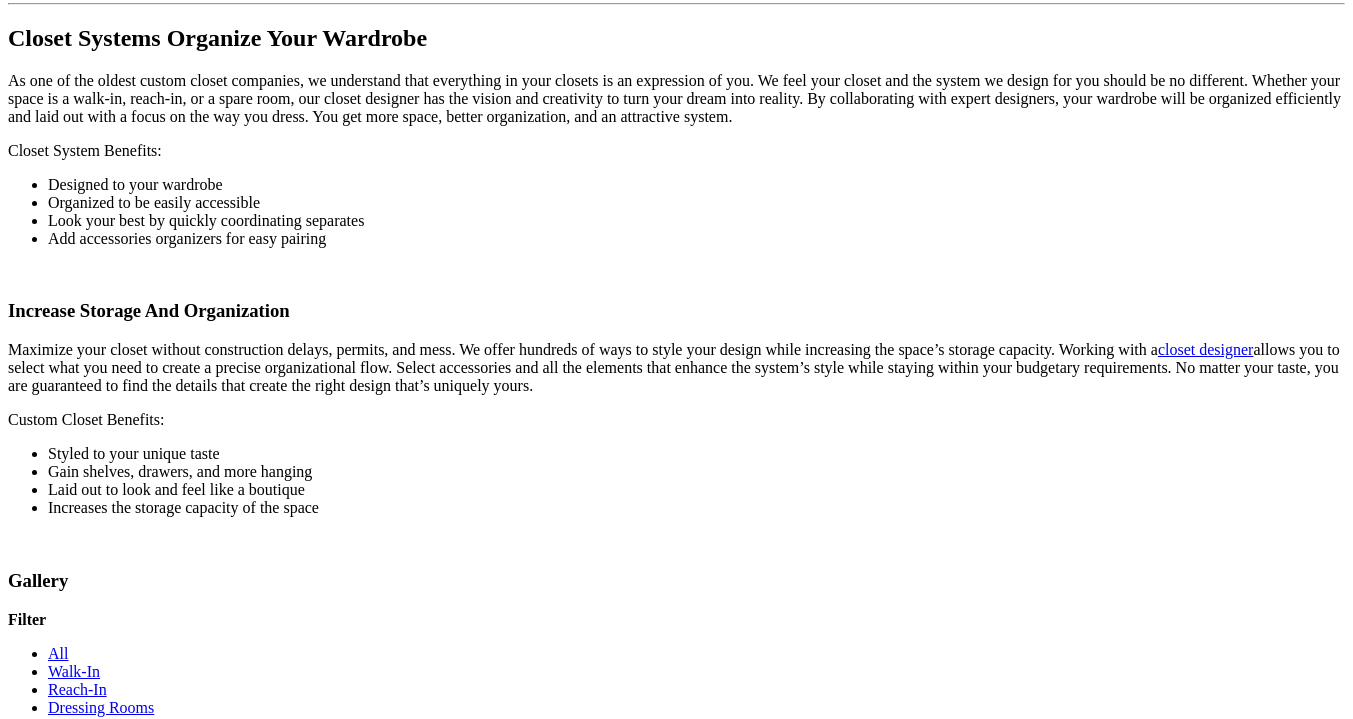 click at bounding box center [150, 1933] 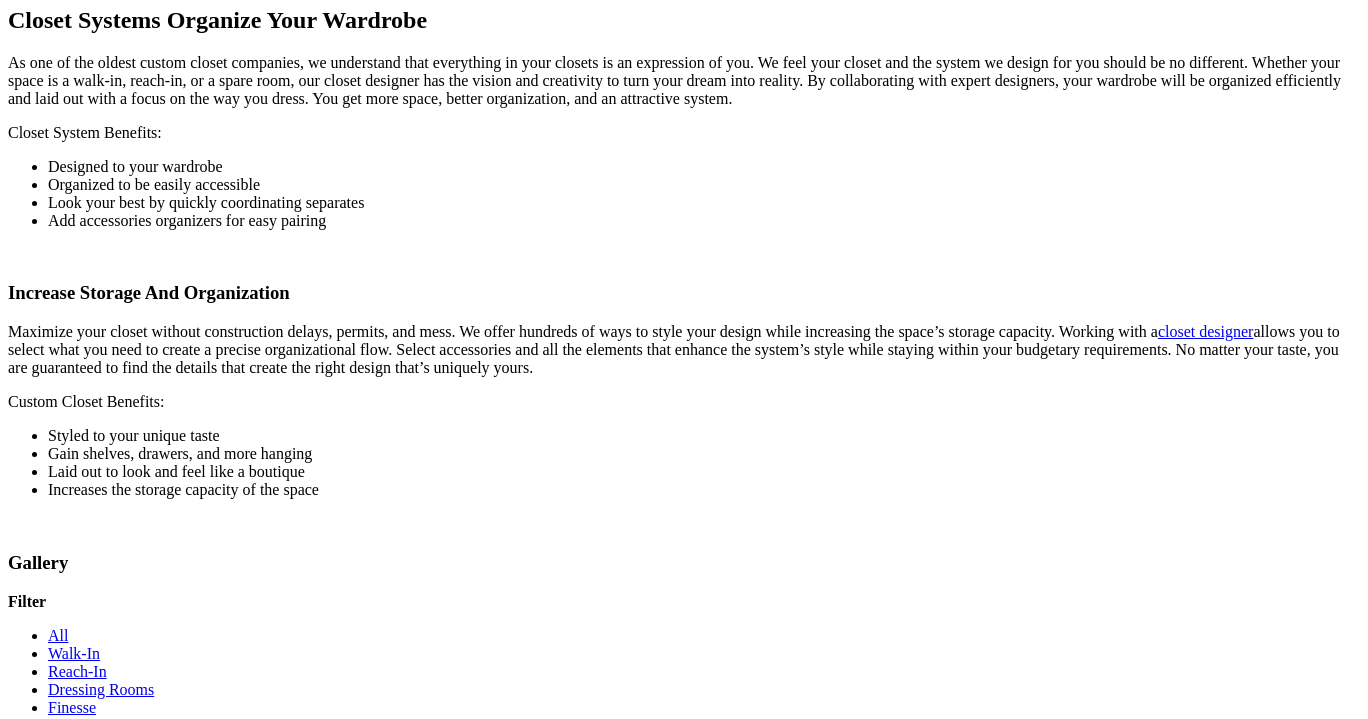 click at bounding box center (8, 48686) 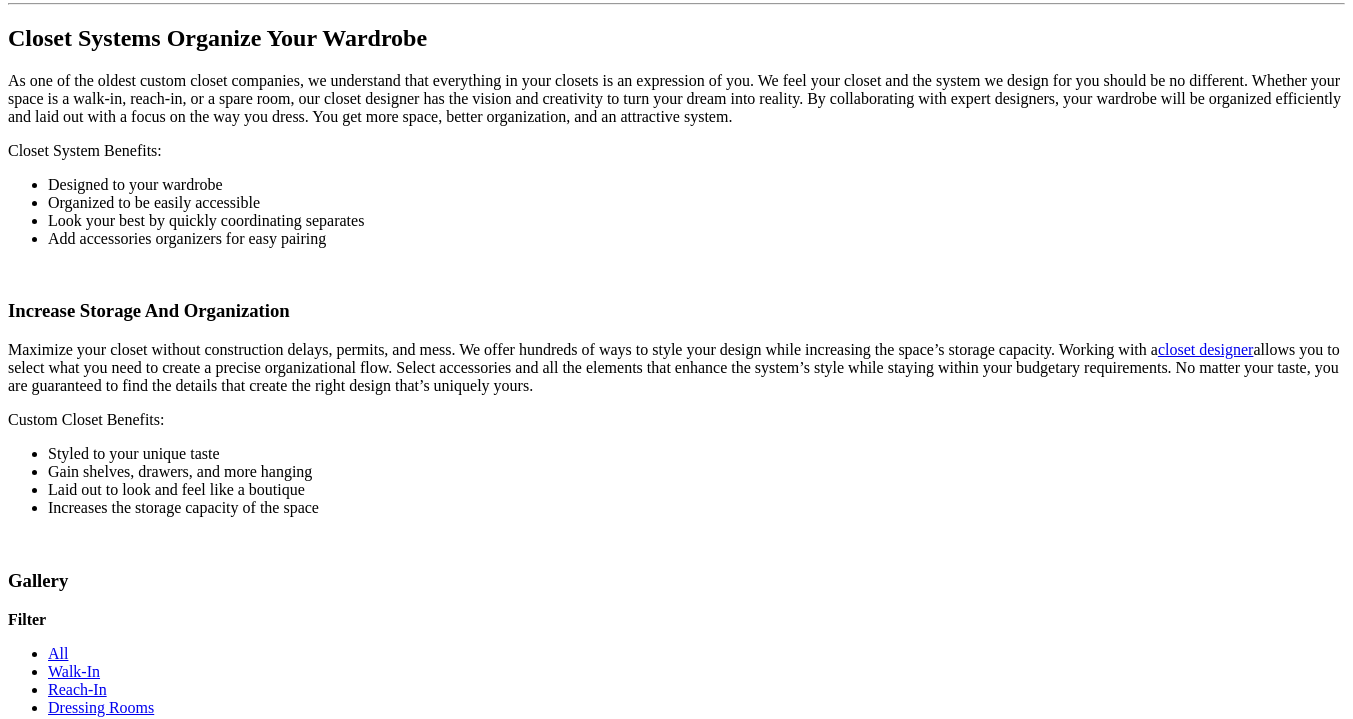 click at bounding box center [416, 1933] 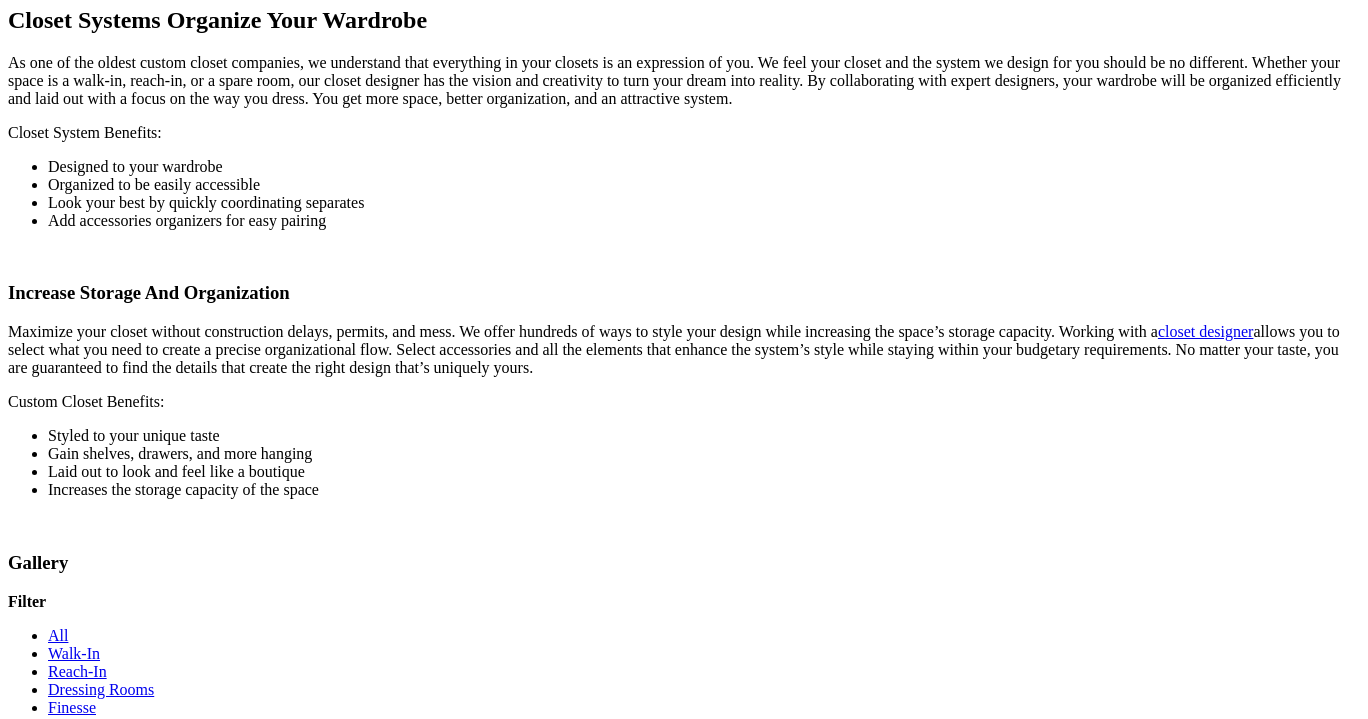 click at bounding box center (684, 48668) 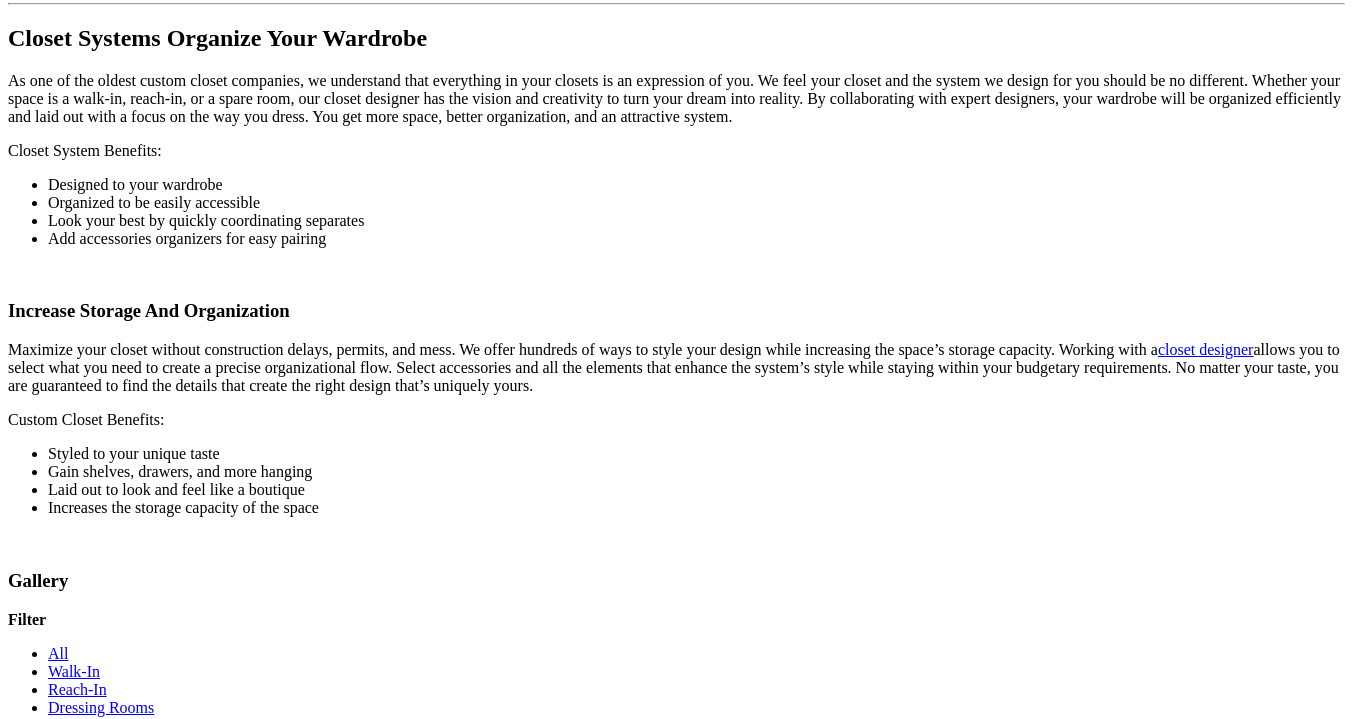 click at bounding box center [571, 1933] 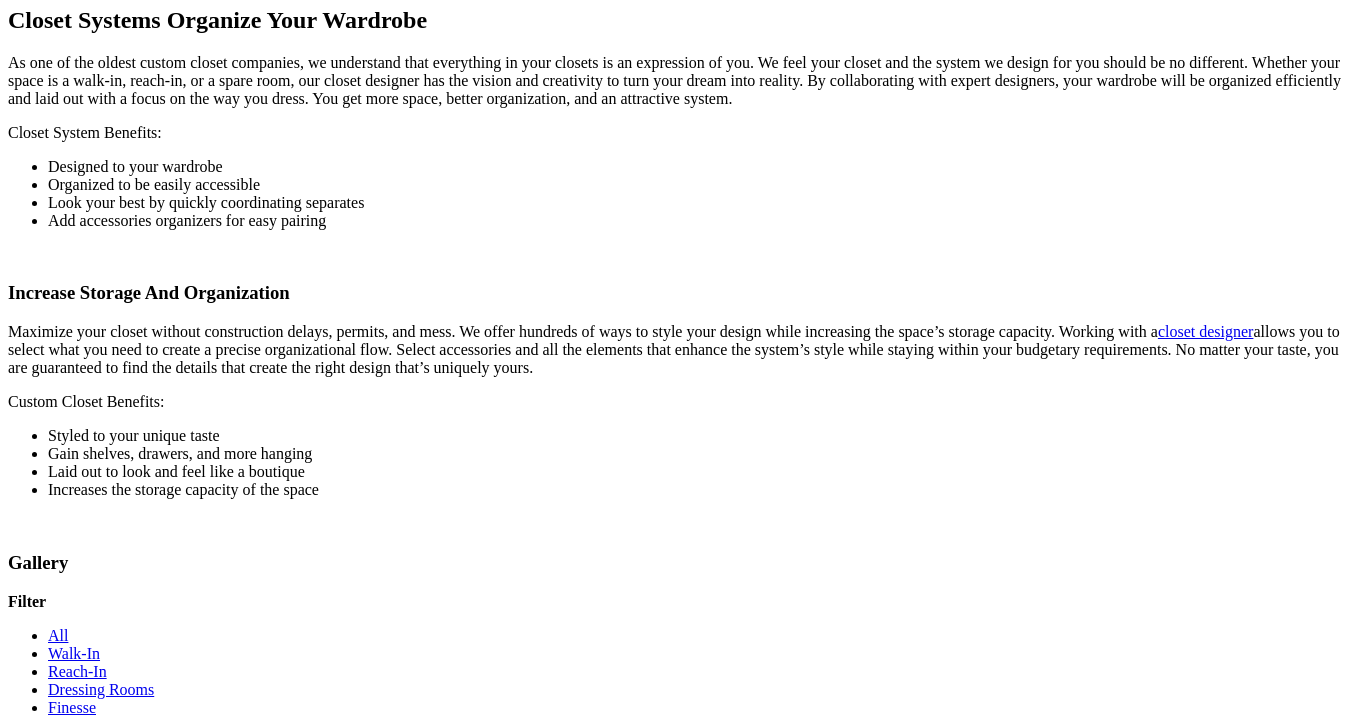 click at bounding box center (8, 48686) 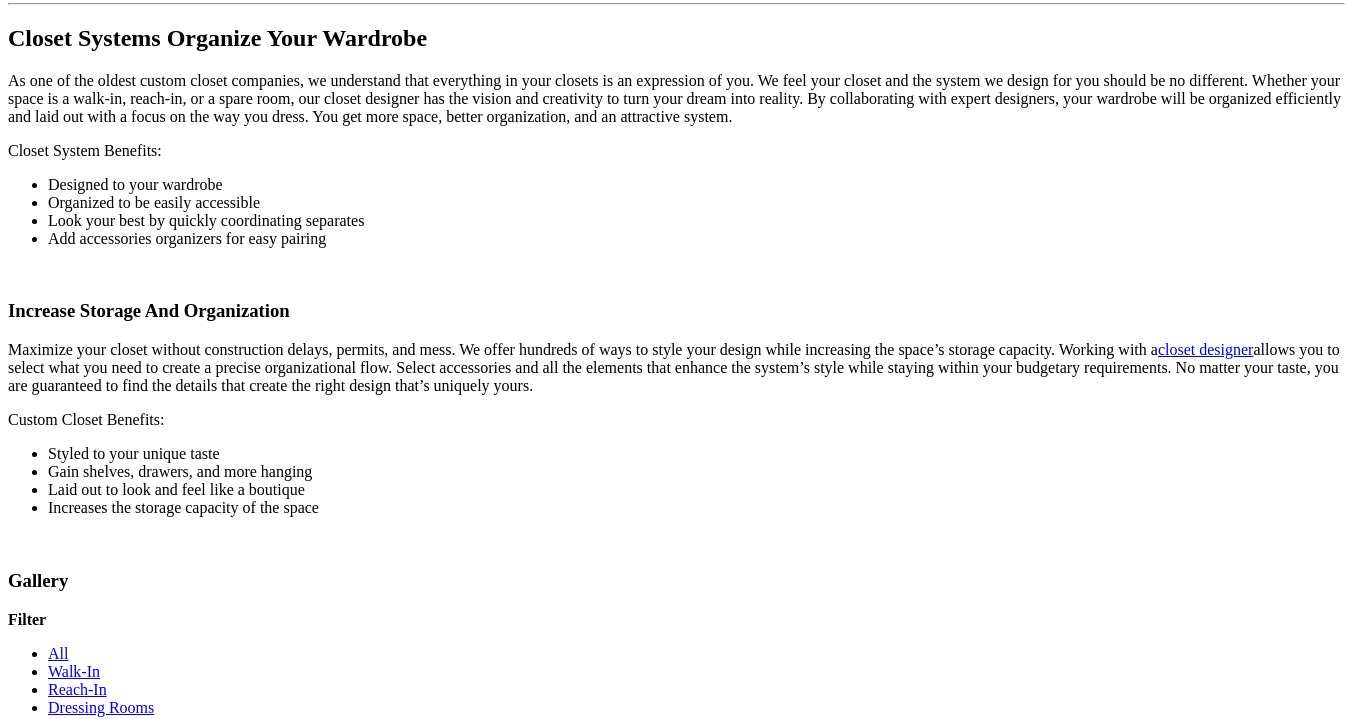 click at bounding box center (809, 1933) 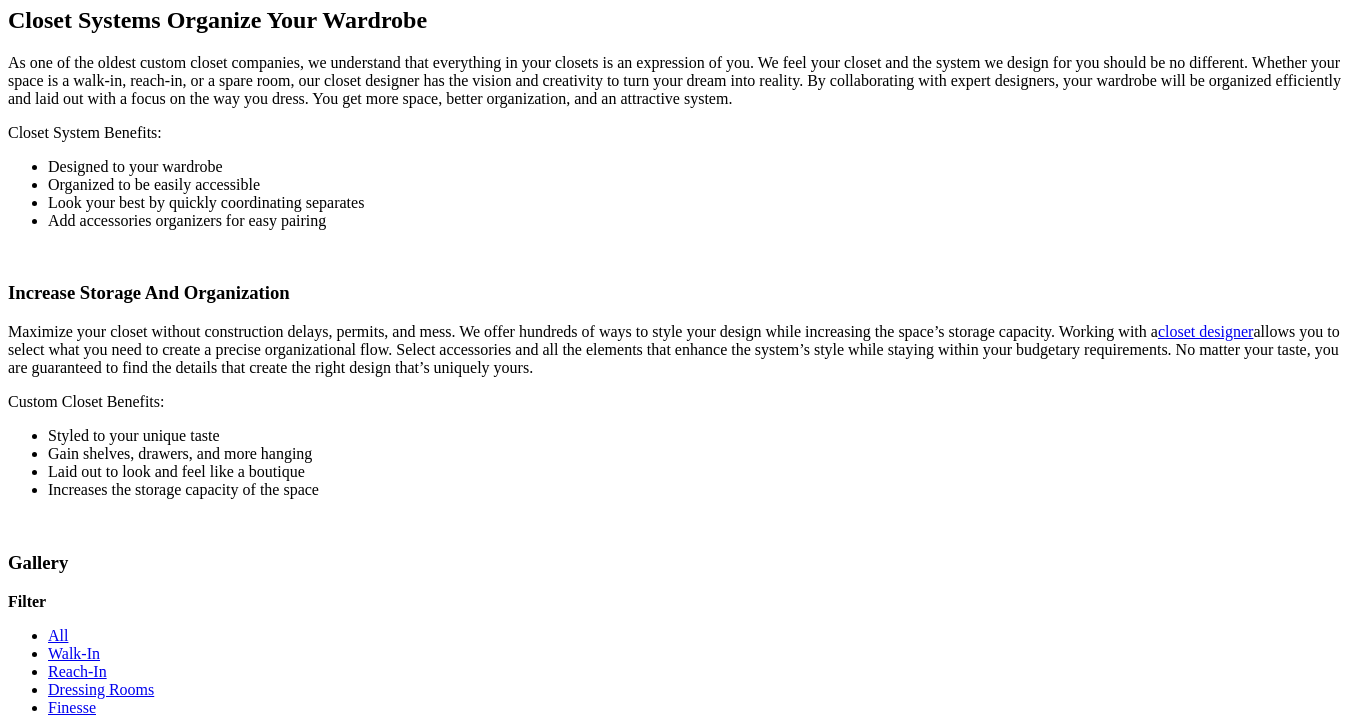 click at bounding box center (8, 48686) 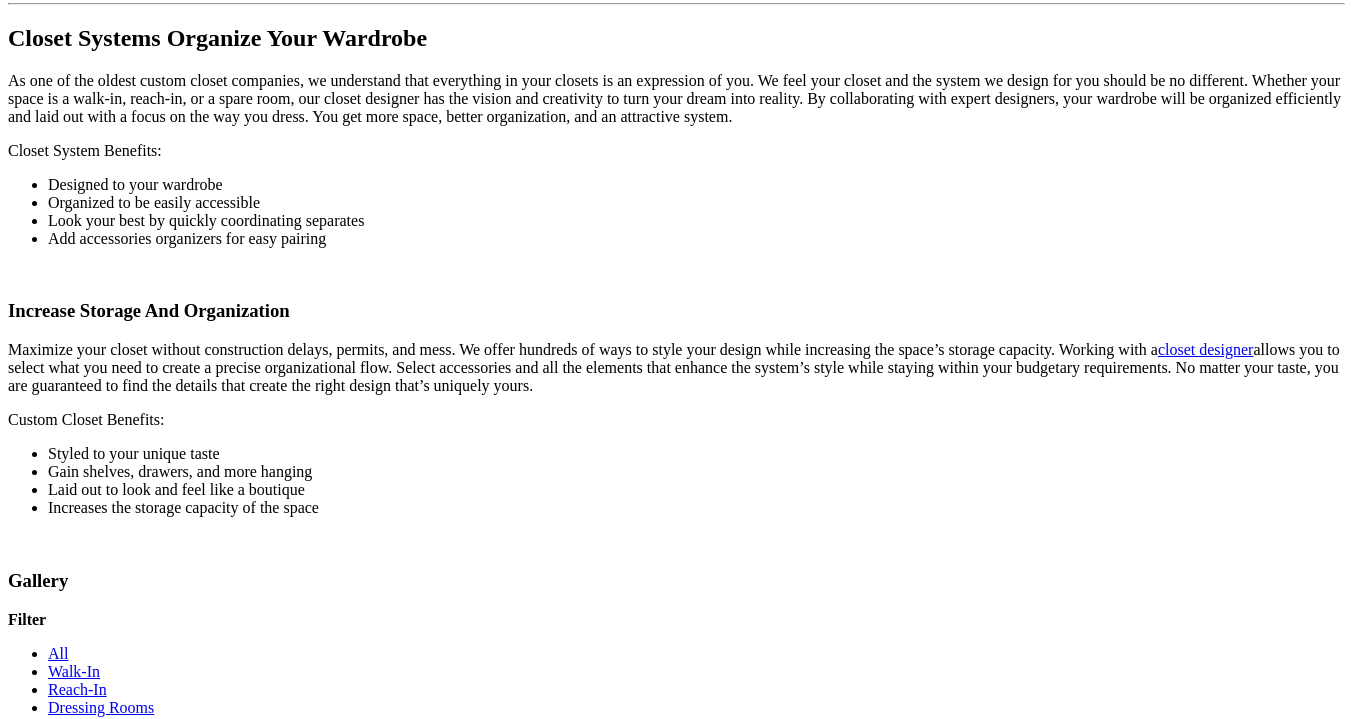 click at bounding box center [1029, 1933] 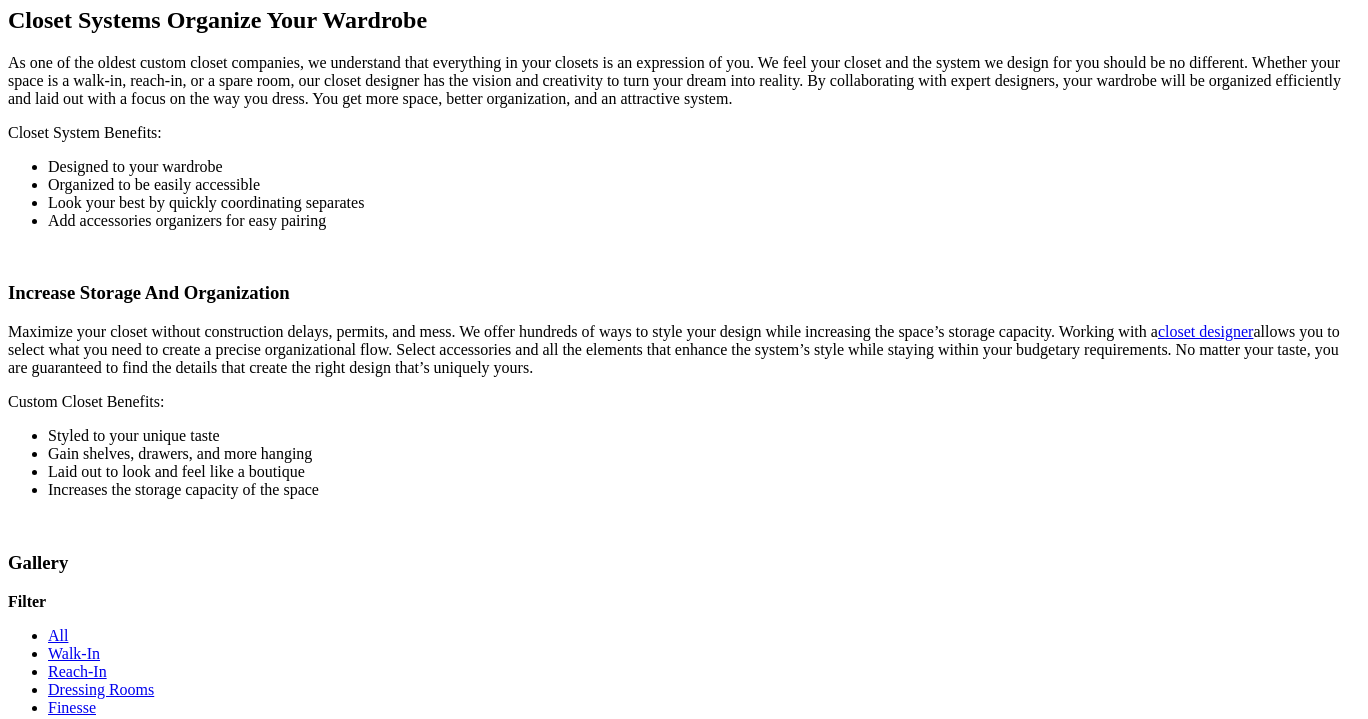 click at bounding box center (8, 48686) 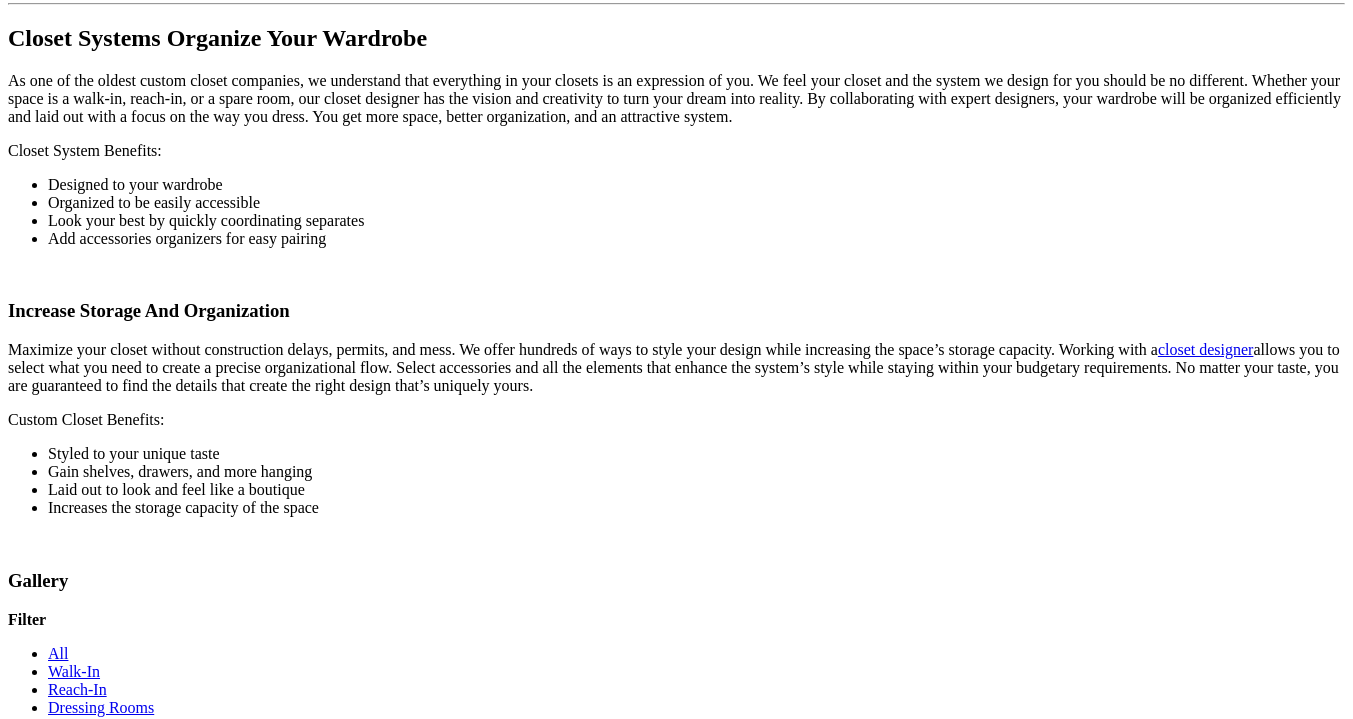 click at bounding box center (568, 2107) 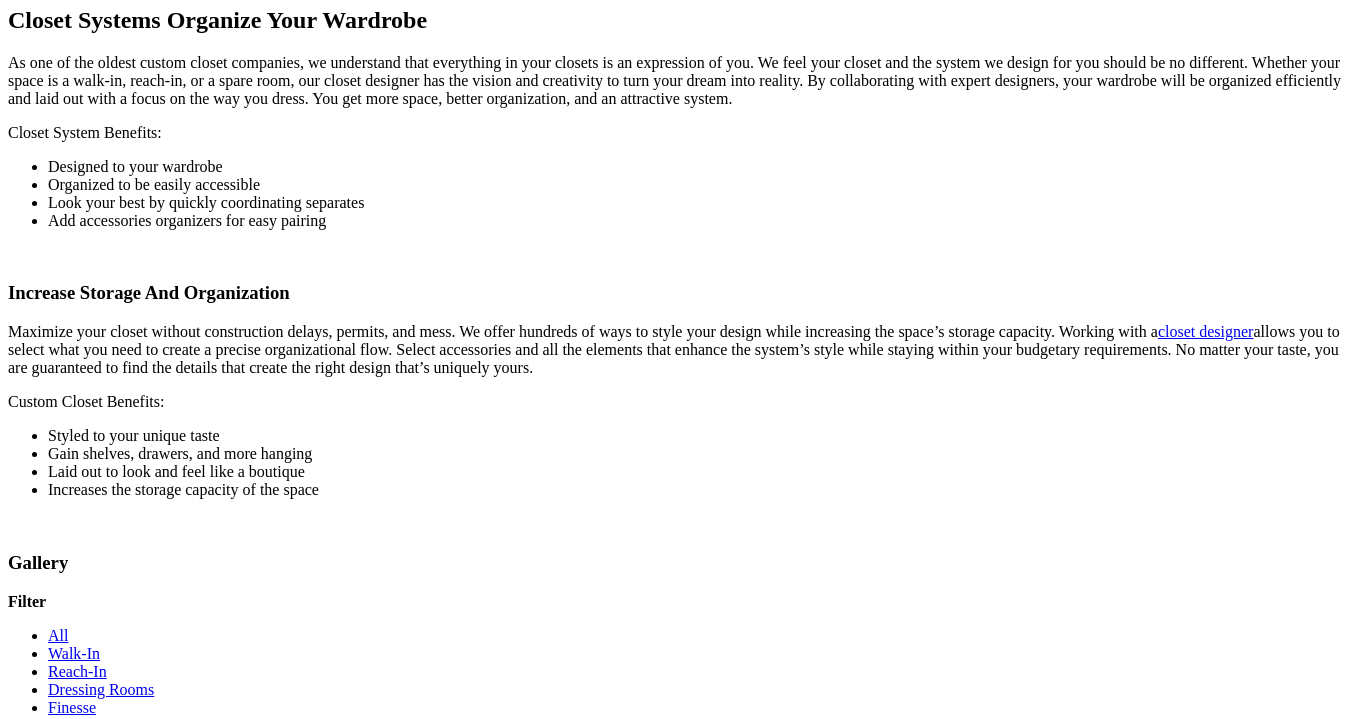 click at bounding box center [8, 48686] 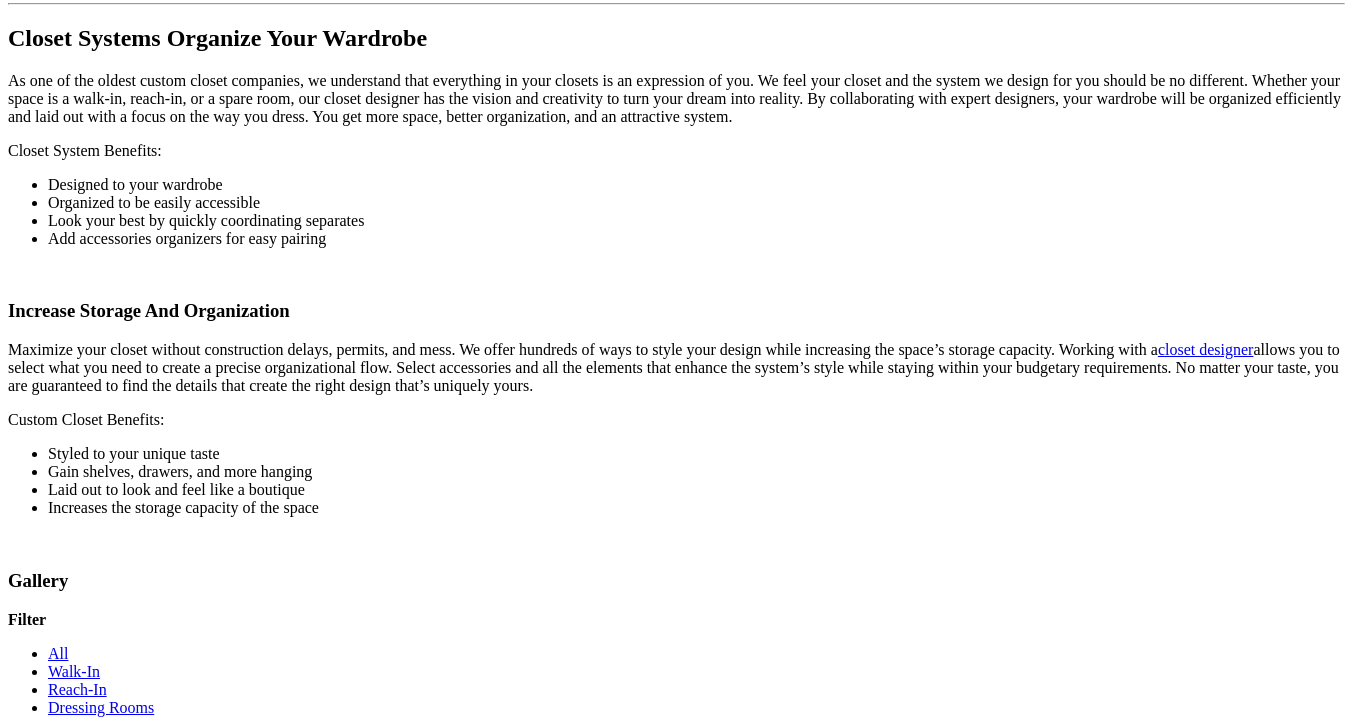 click at bounding box center [799, 2107] 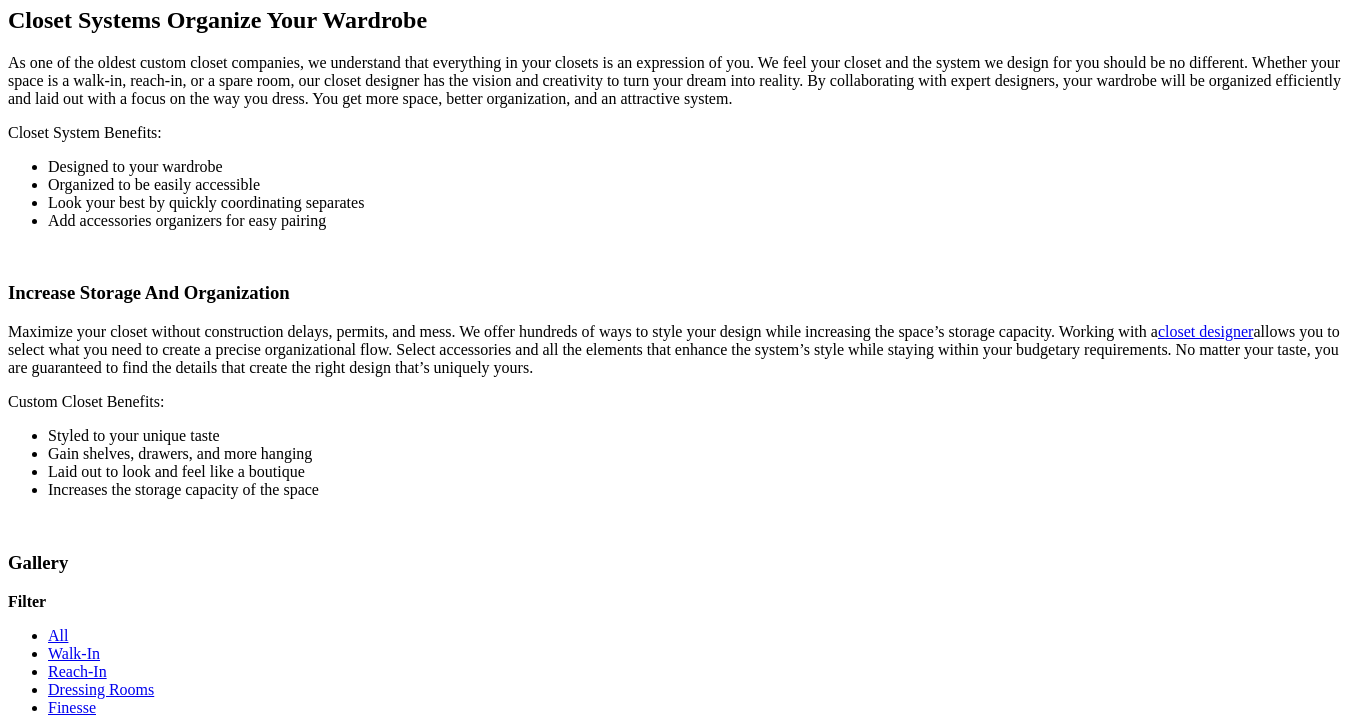 click at bounding box center [8, 48686] 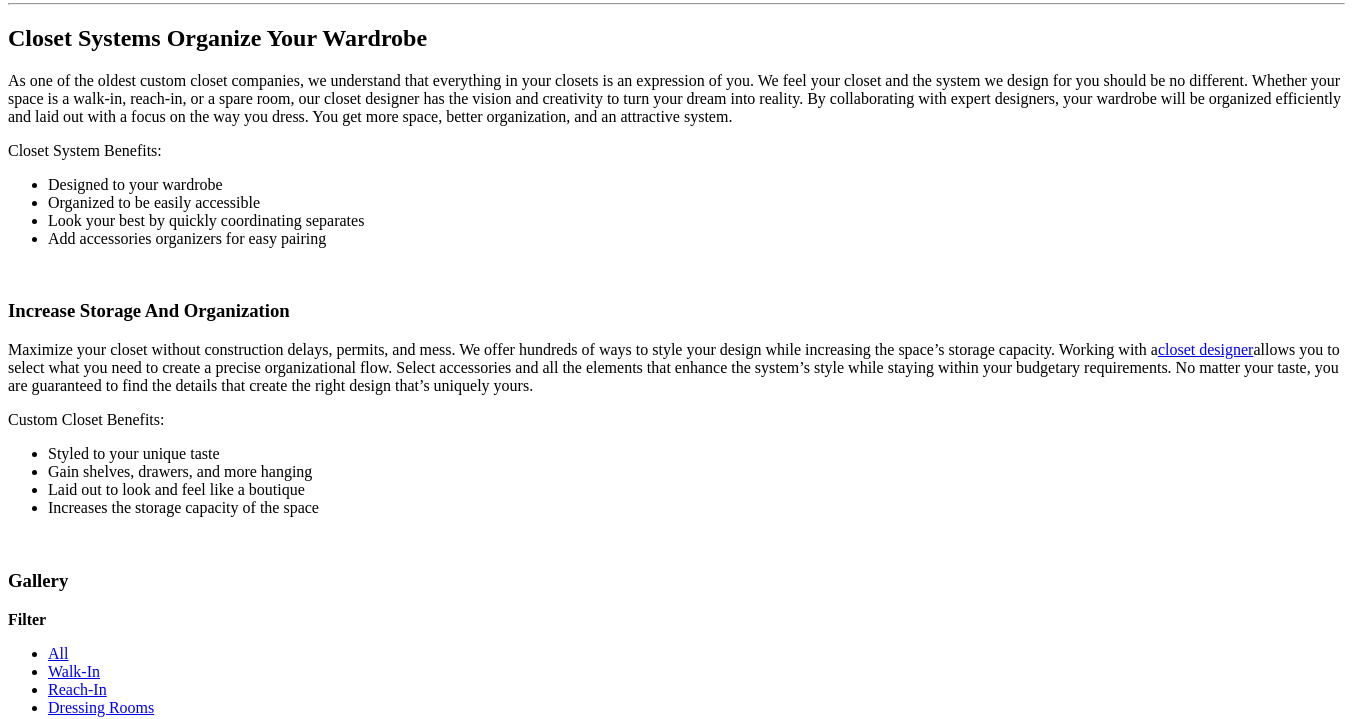 click on "Load More" at bounding box center [44, 2259] 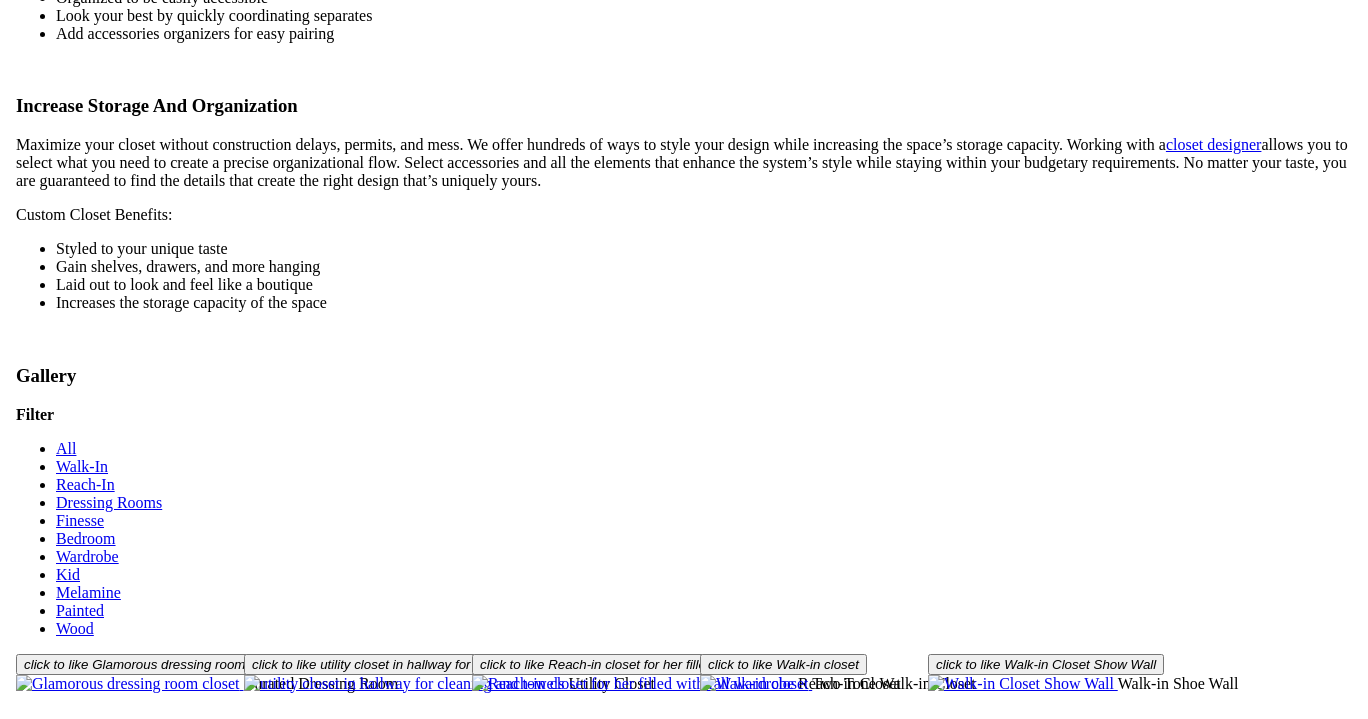 scroll, scrollTop: 2900, scrollLeft: 0, axis: vertical 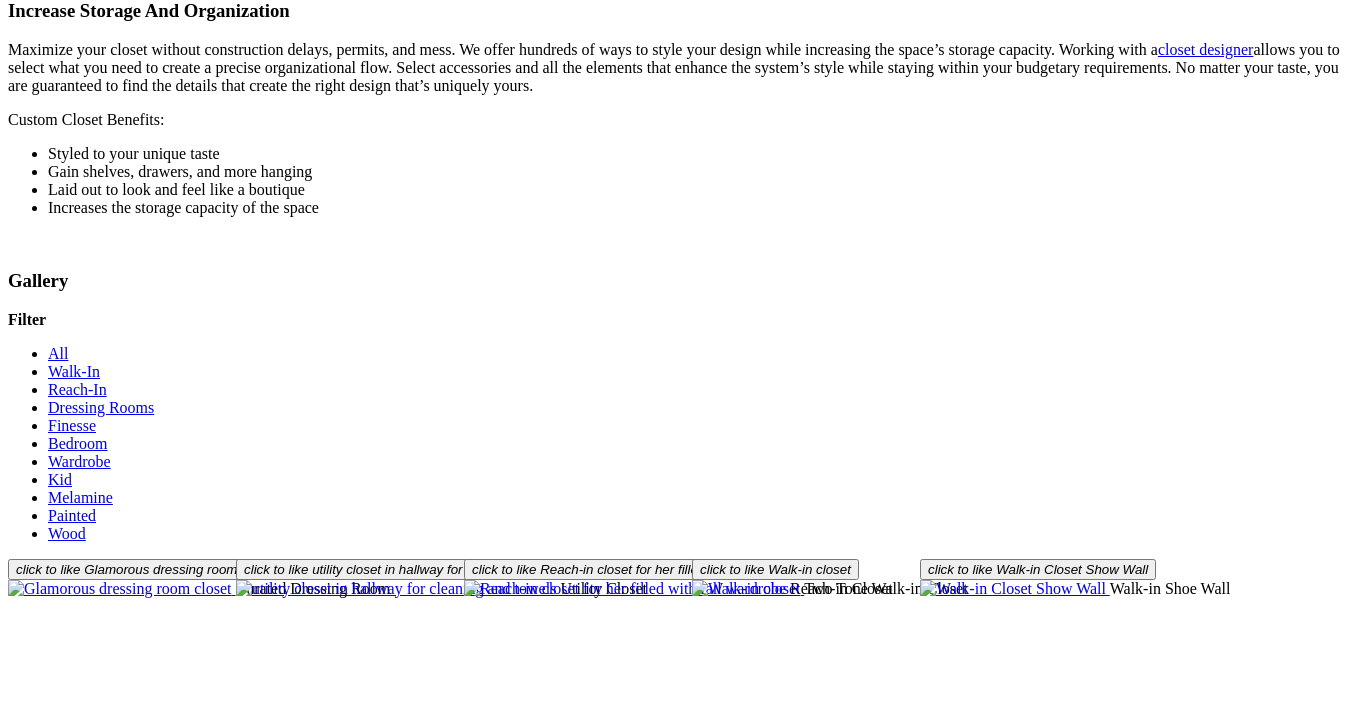 click at bounding box center [178, 1981] 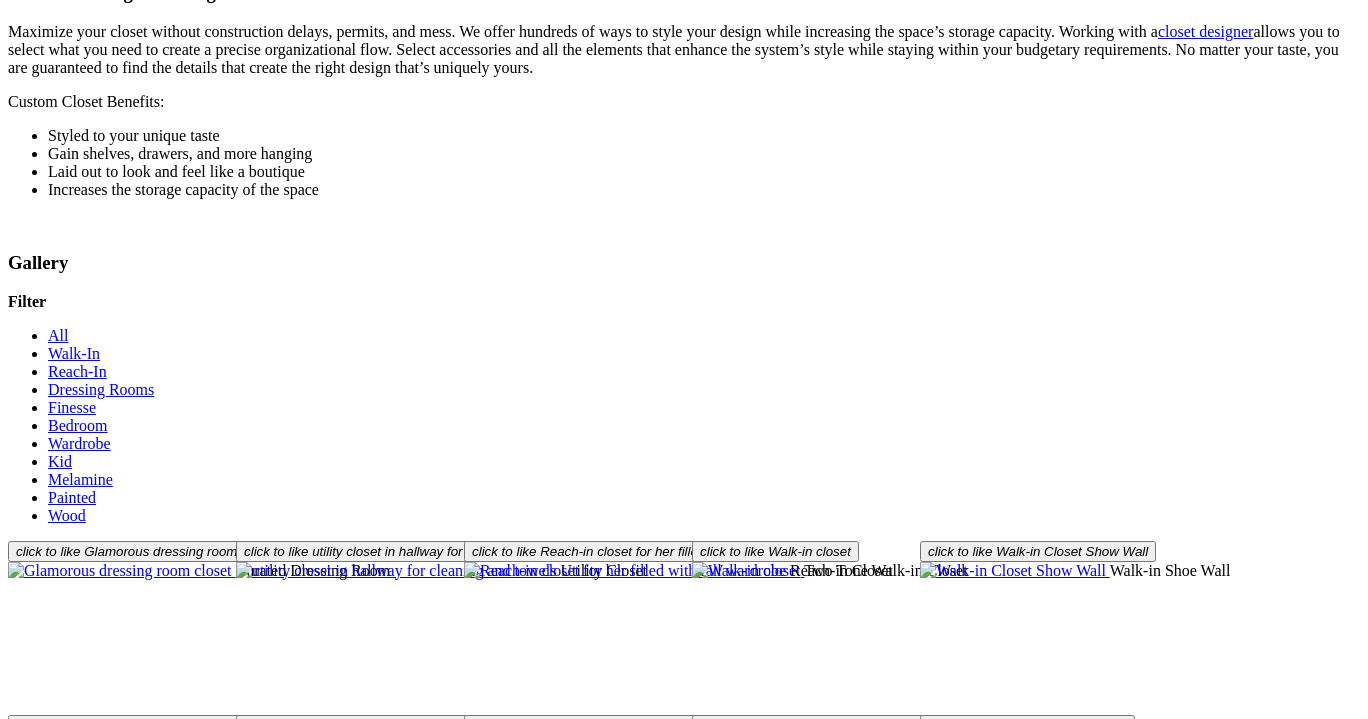 click at bounding box center (8, 48734) 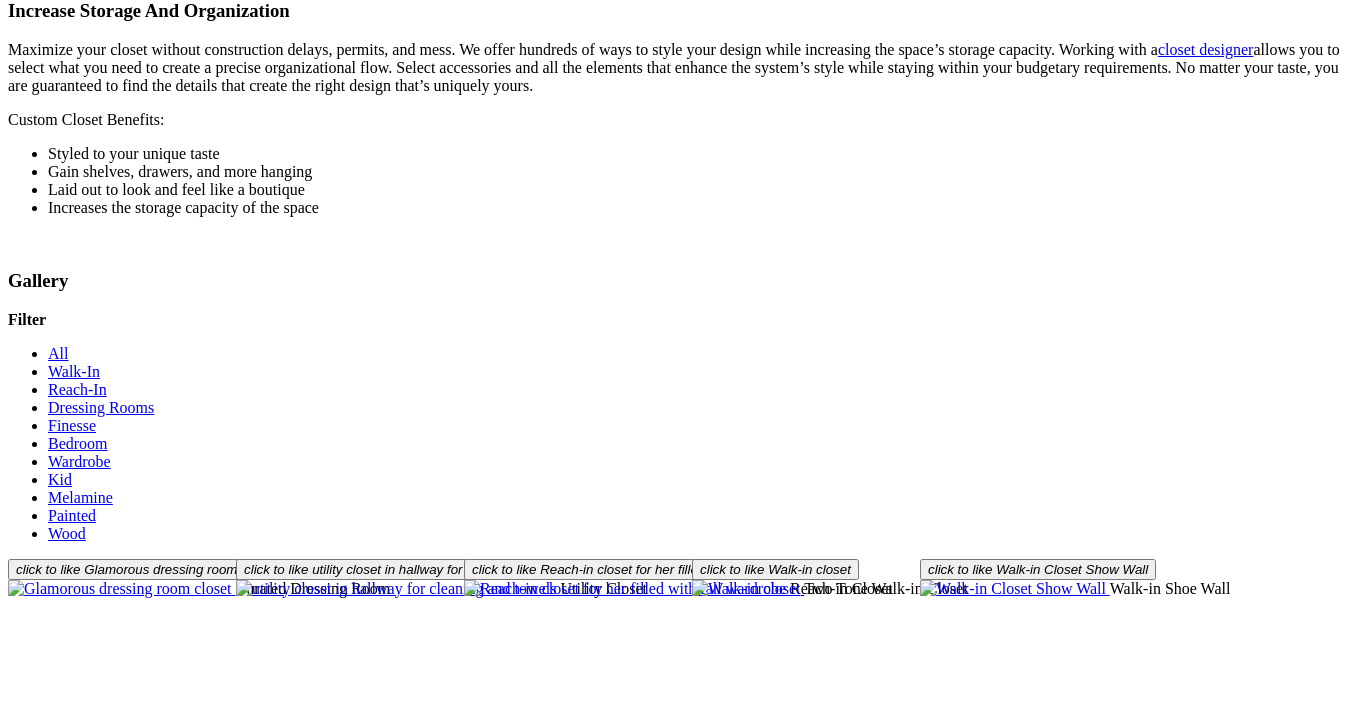 click at bounding box center [538, 1981] 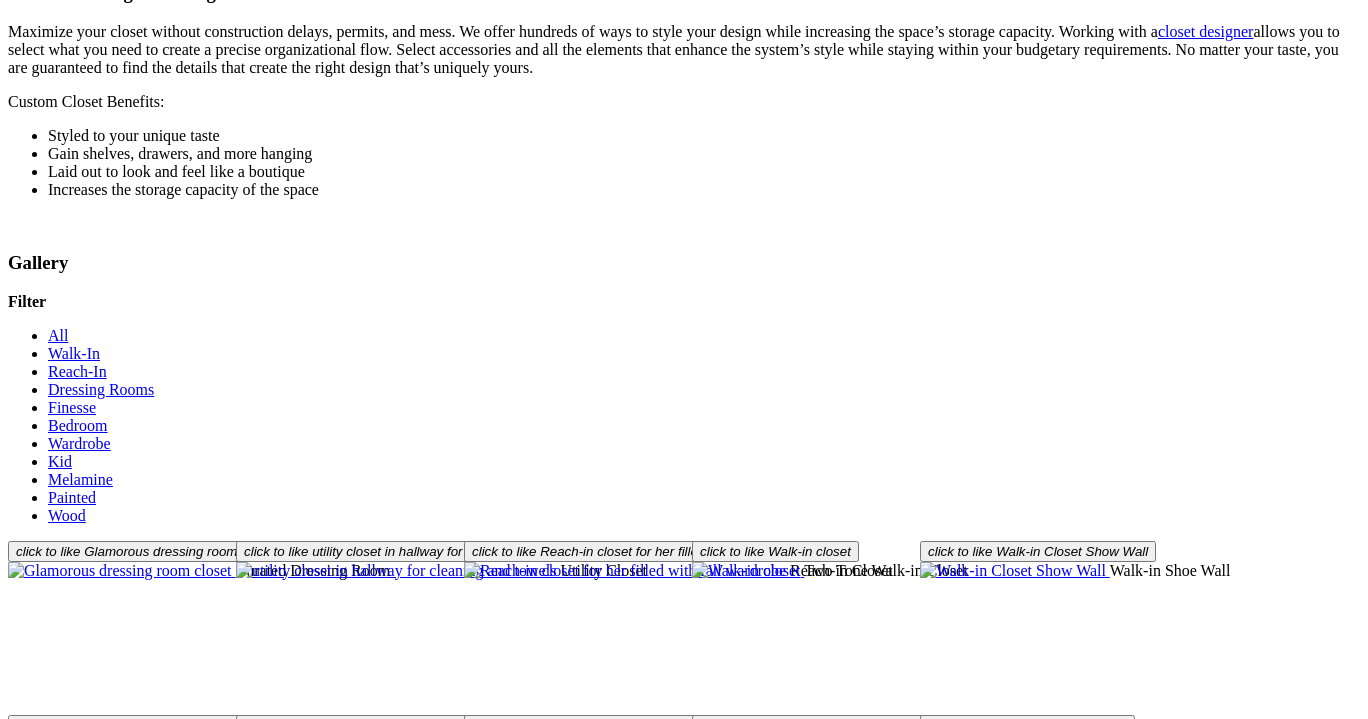 click at bounding box center (8, 48734) 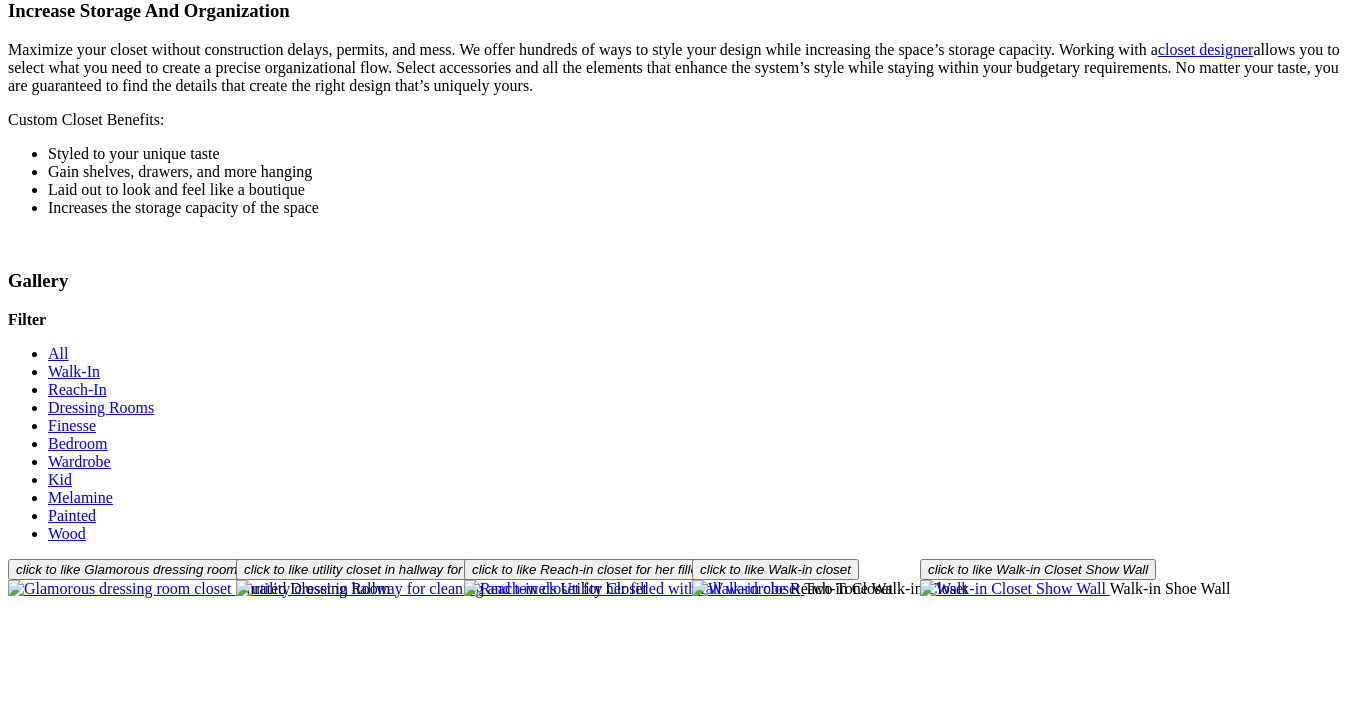 click at bounding box center [373, 1981] 